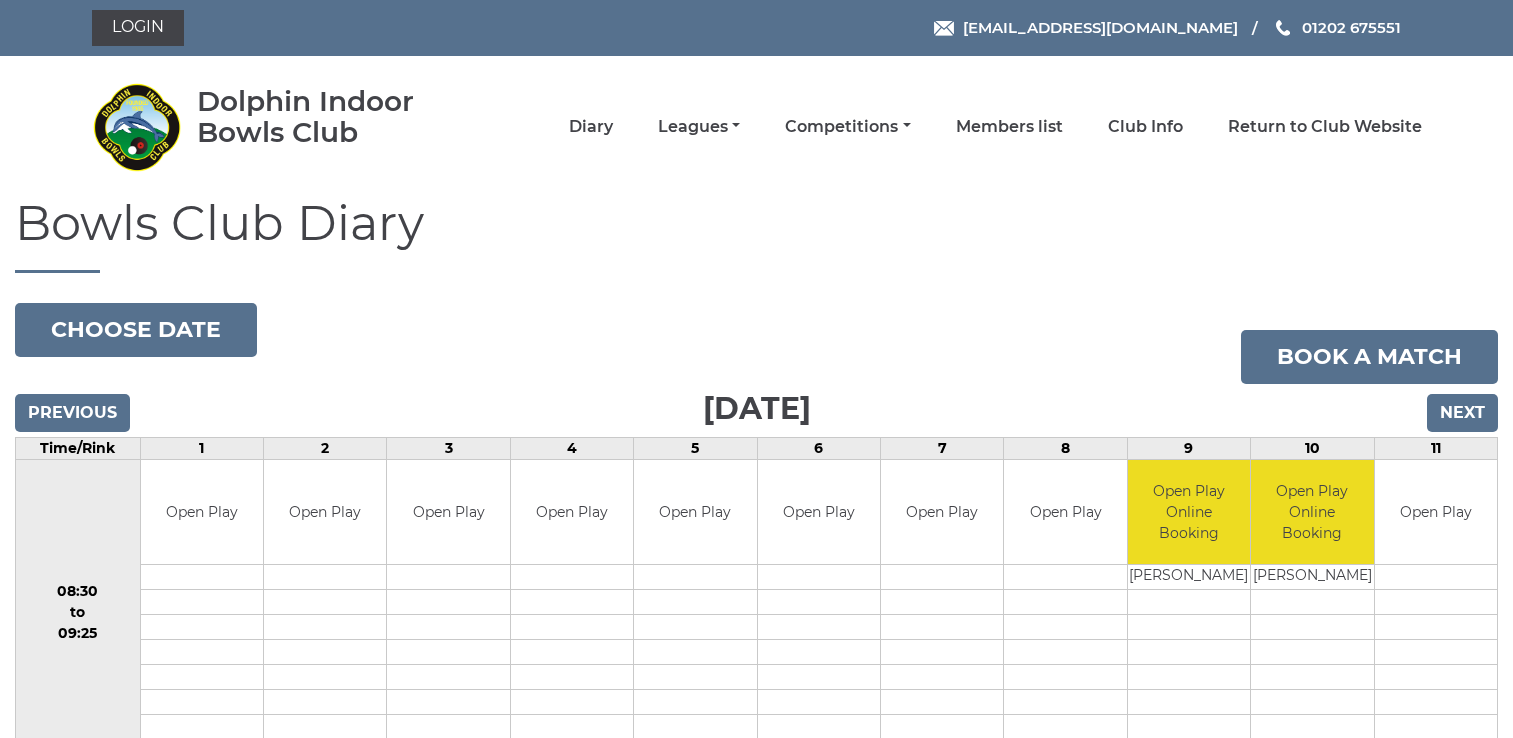 scroll, scrollTop: 0, scrollLeft: 0, axis: both 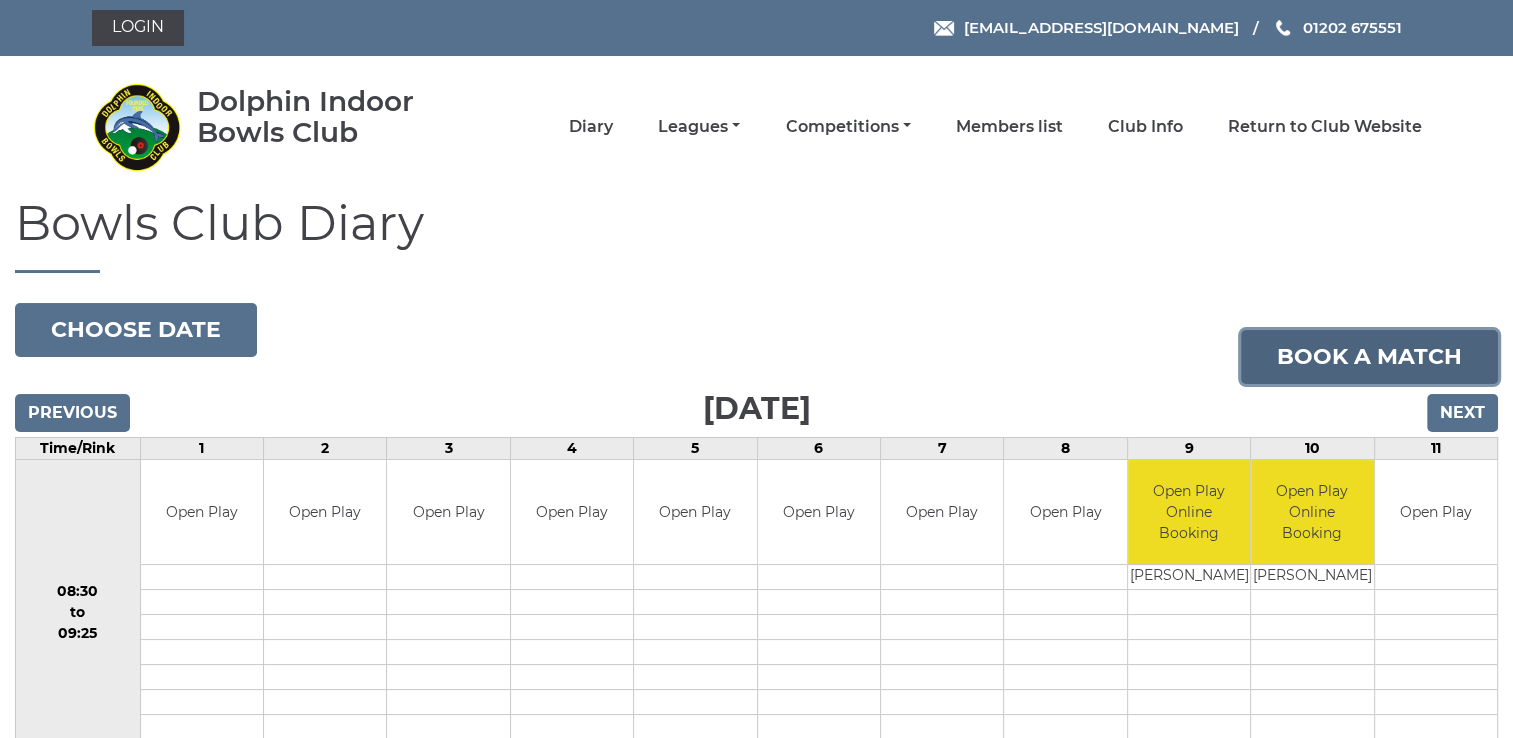 click on "Book a match" at bounding box center [1369, 357] 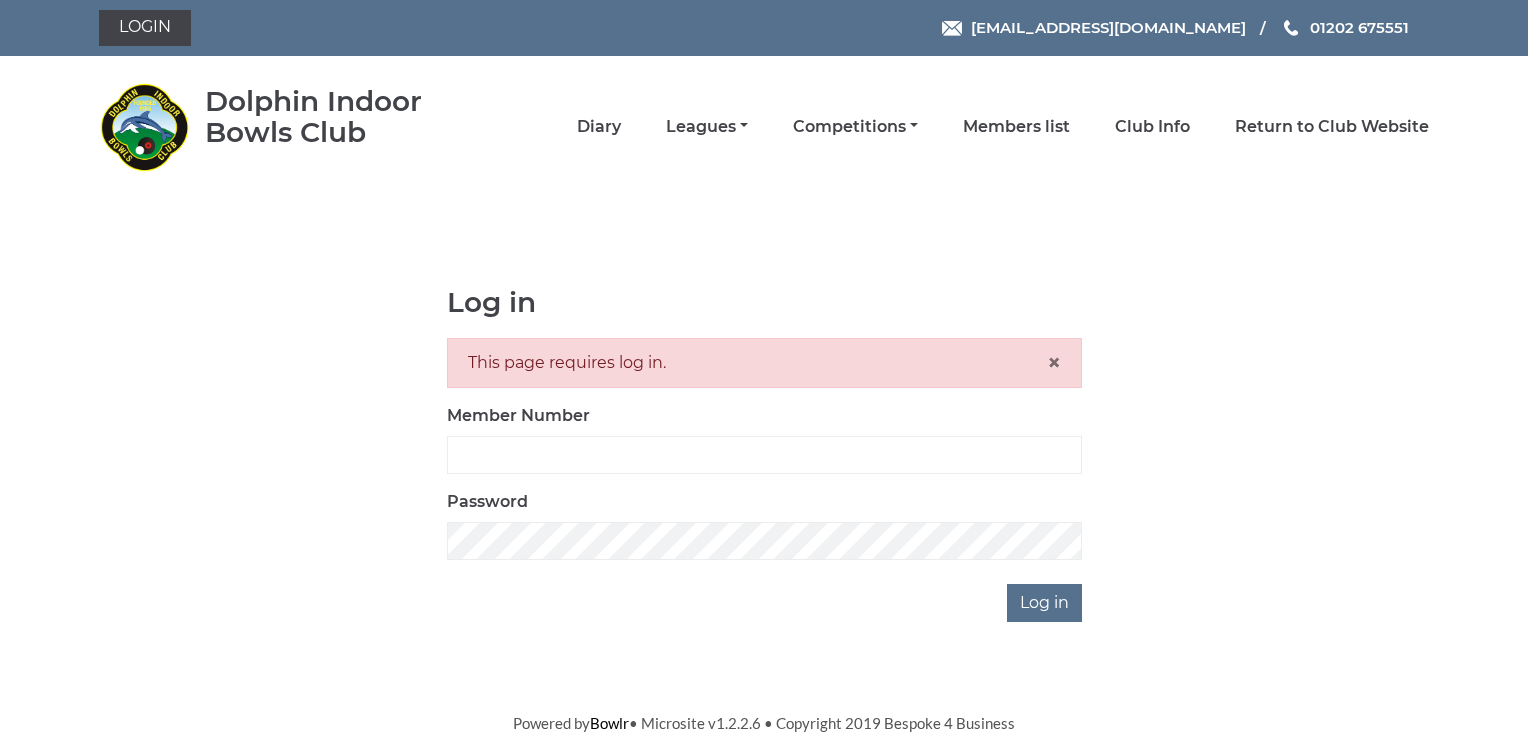 scroll, scrollTop: 0, scrollLeft: 0, axis: both 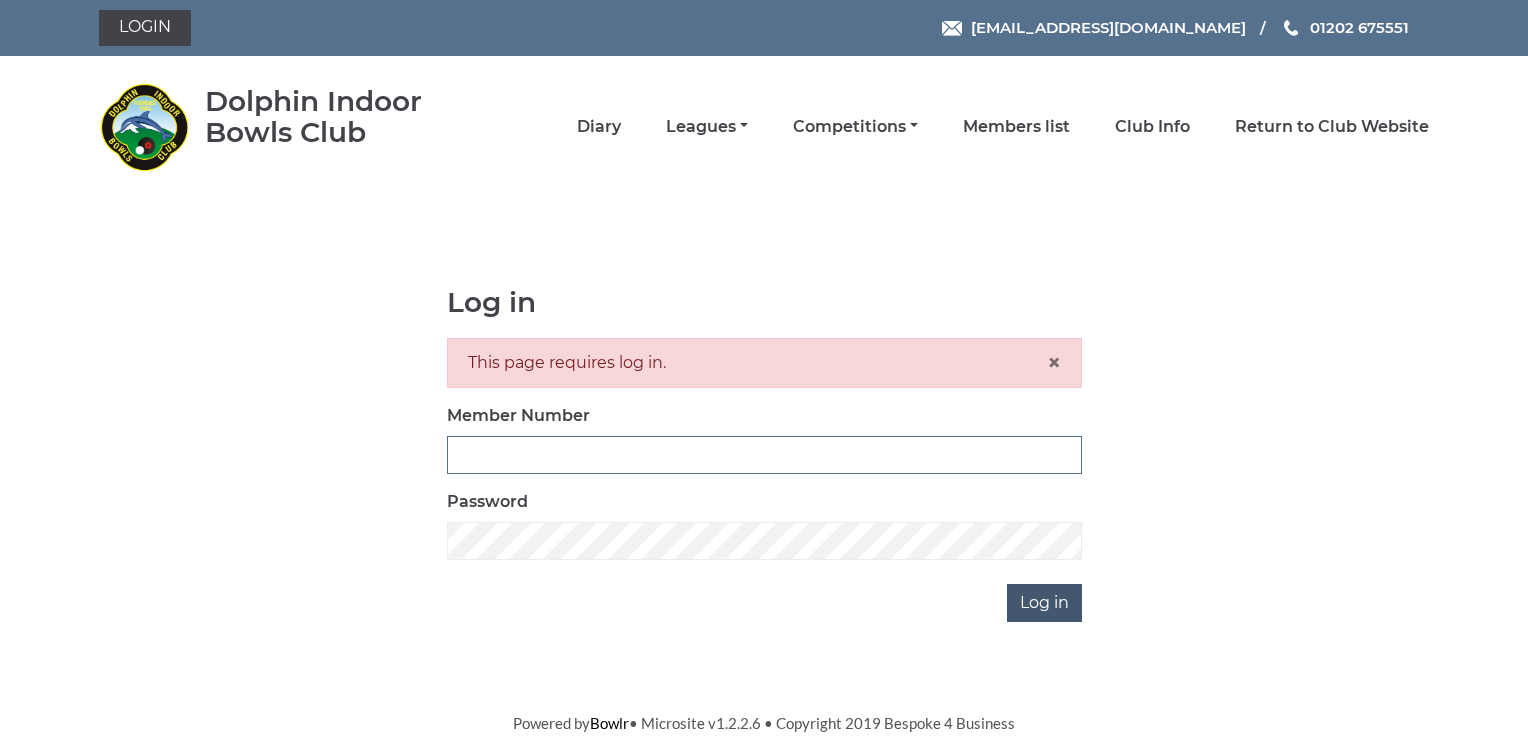 type on "2400" 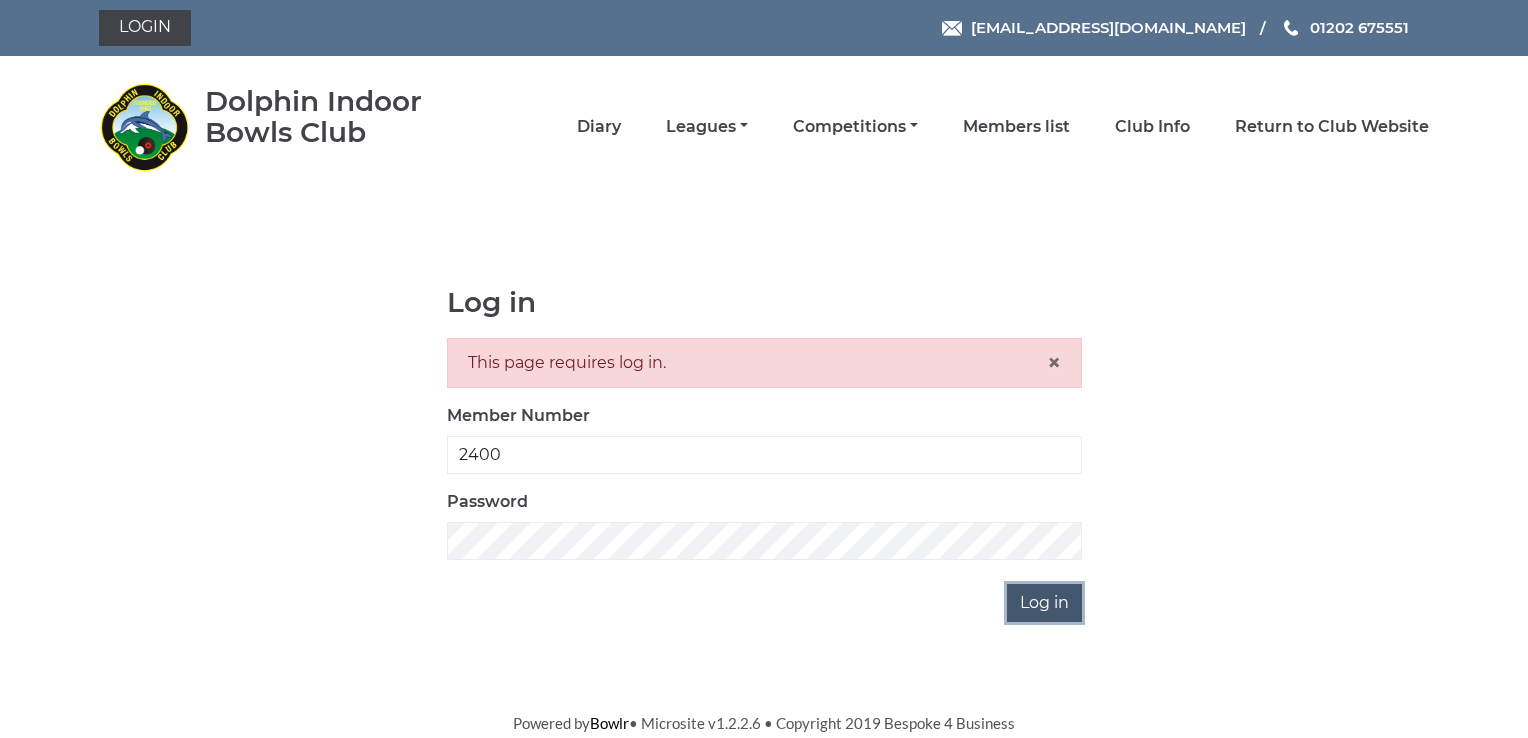 click on "Log in" at bounding box center (1044, 603) 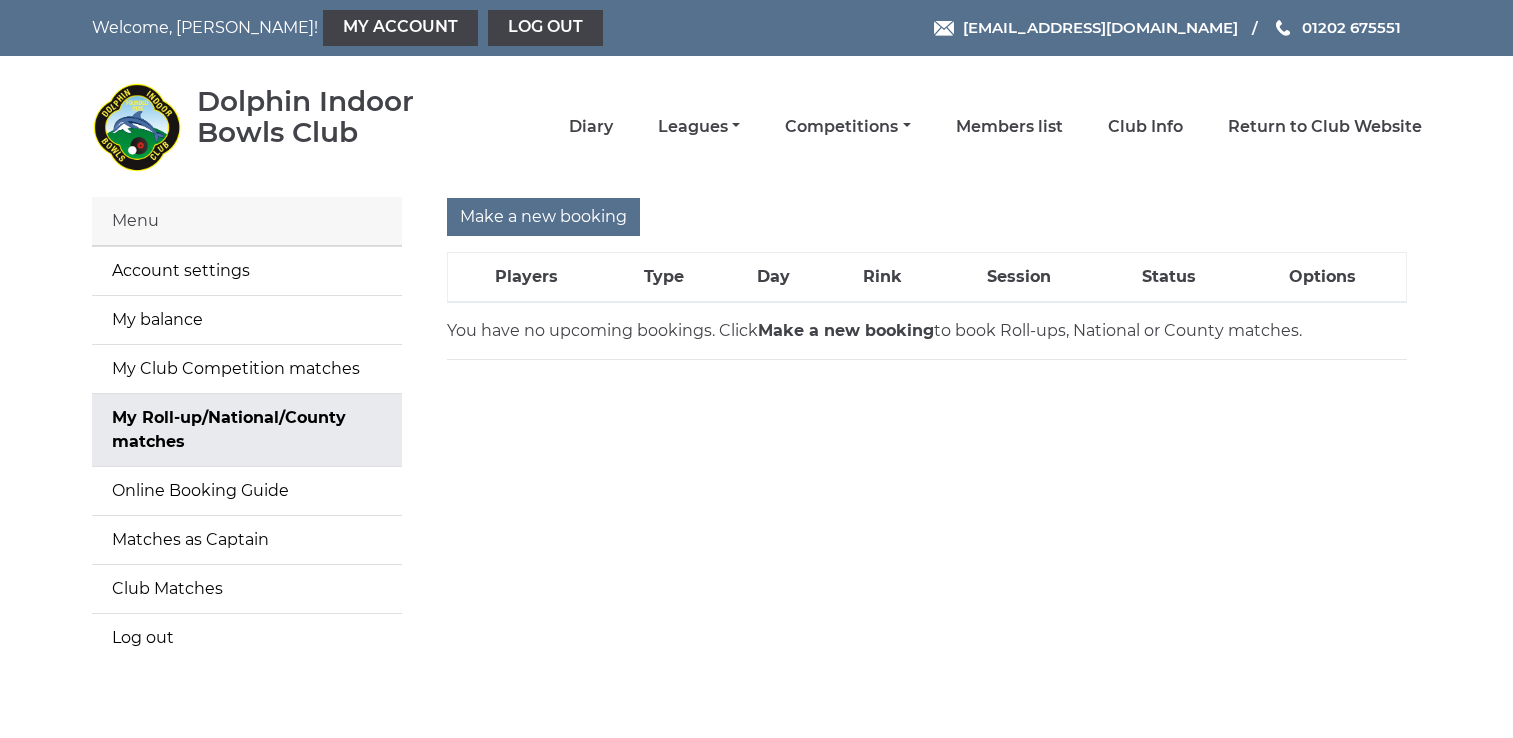 scroll, scrollTop: 0, scrollLeft: 0, axis: both 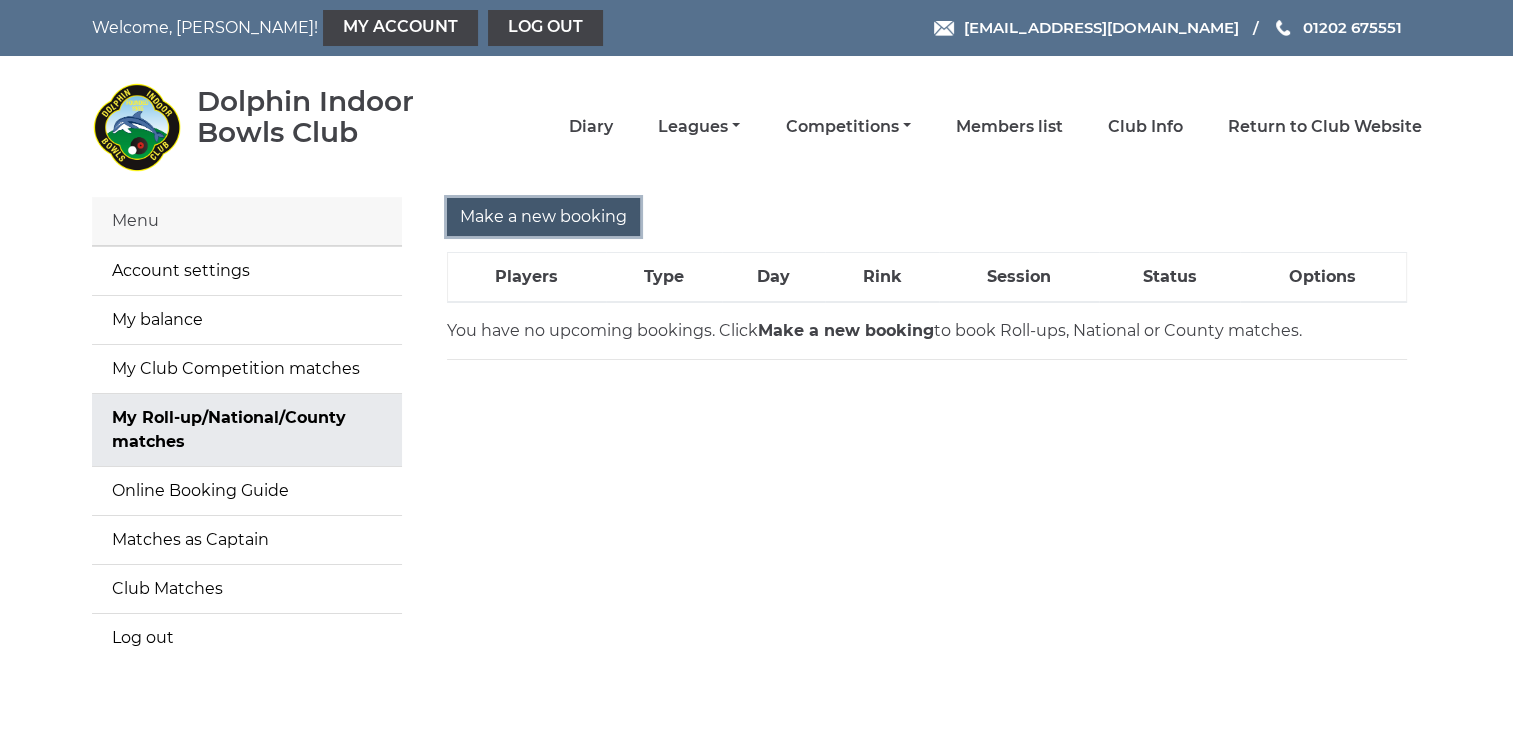 click on "Make a new booking" at bounding box center [543, 217] 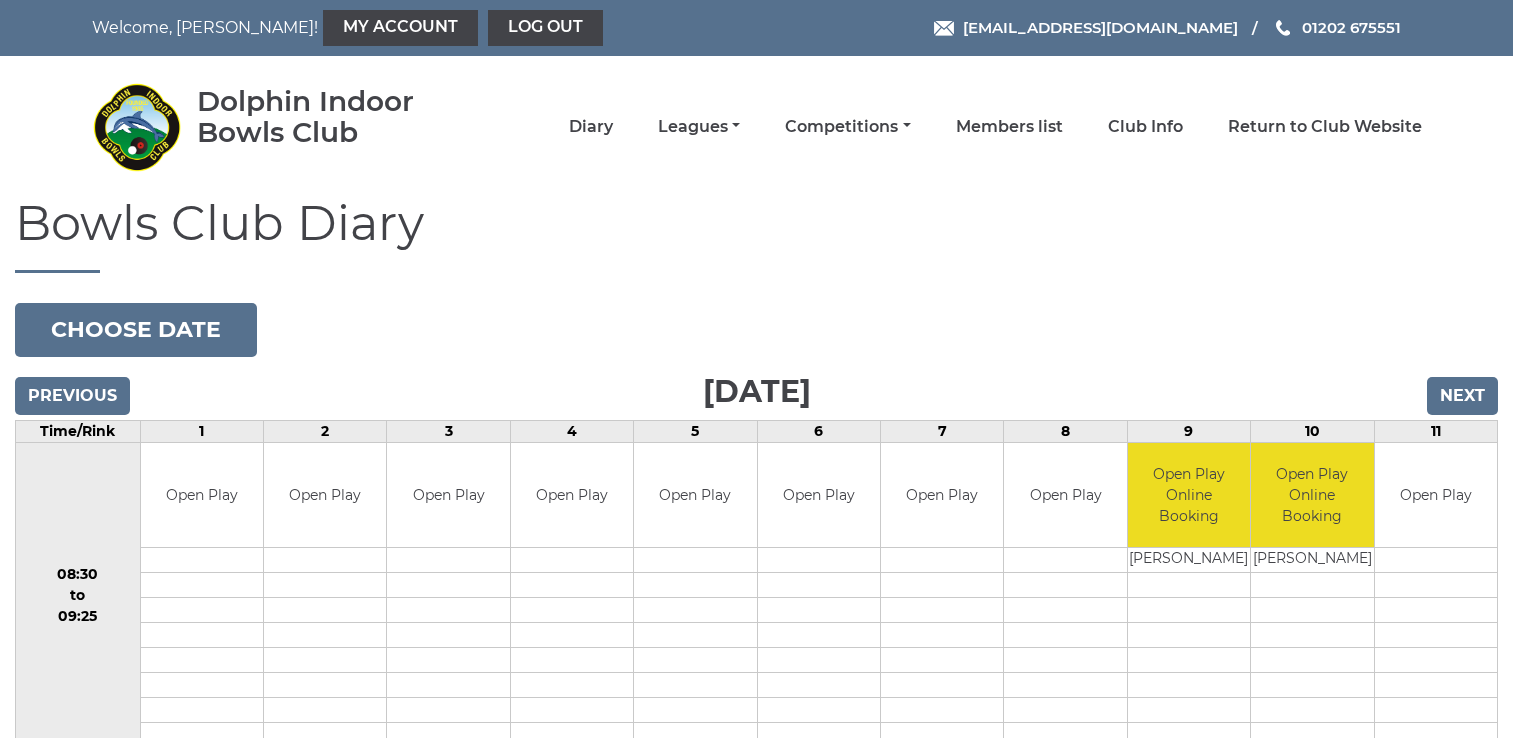 scroll, scrollTop: 0, scrollLeft: 0, axis: both 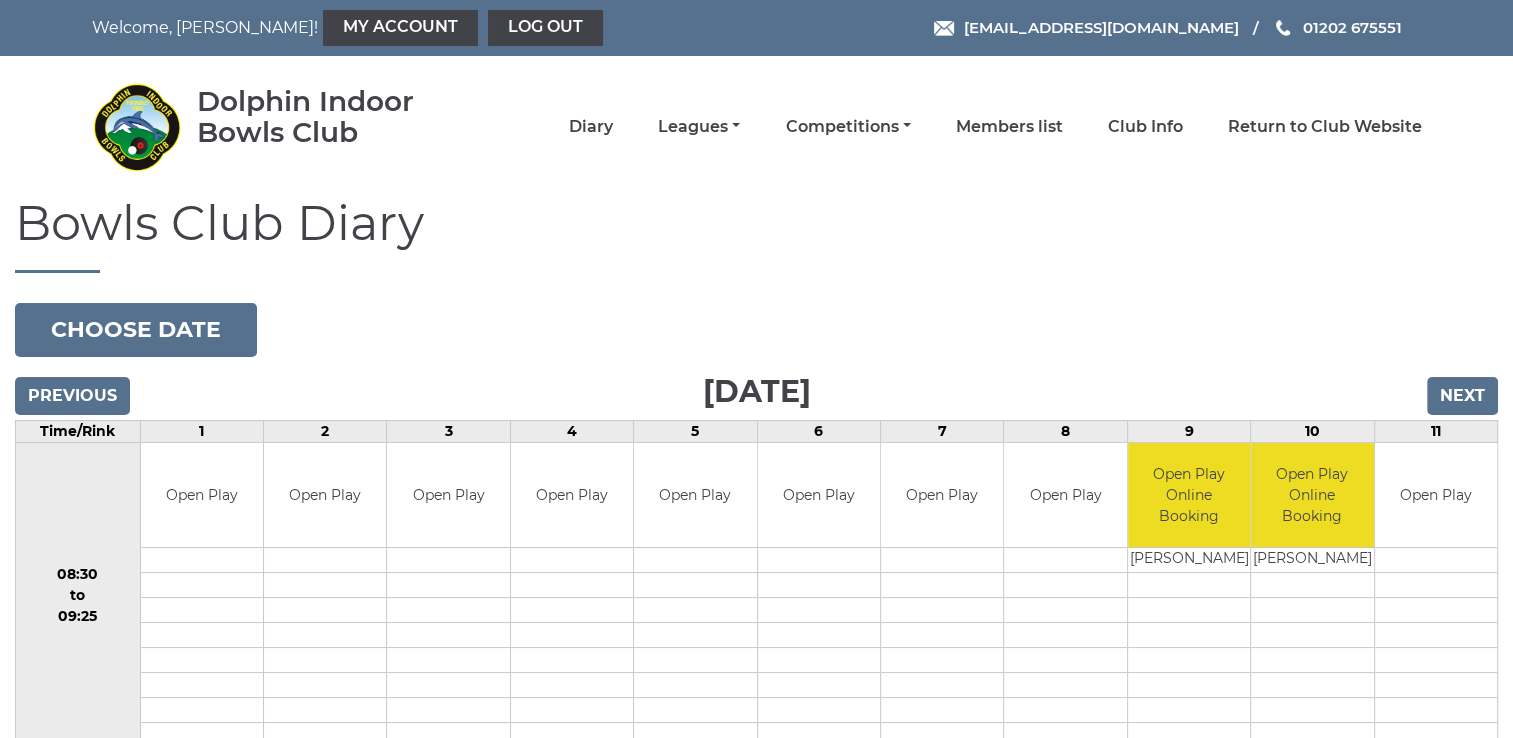 click on "Bowls Club Diary" at bounding box center [756, 235] 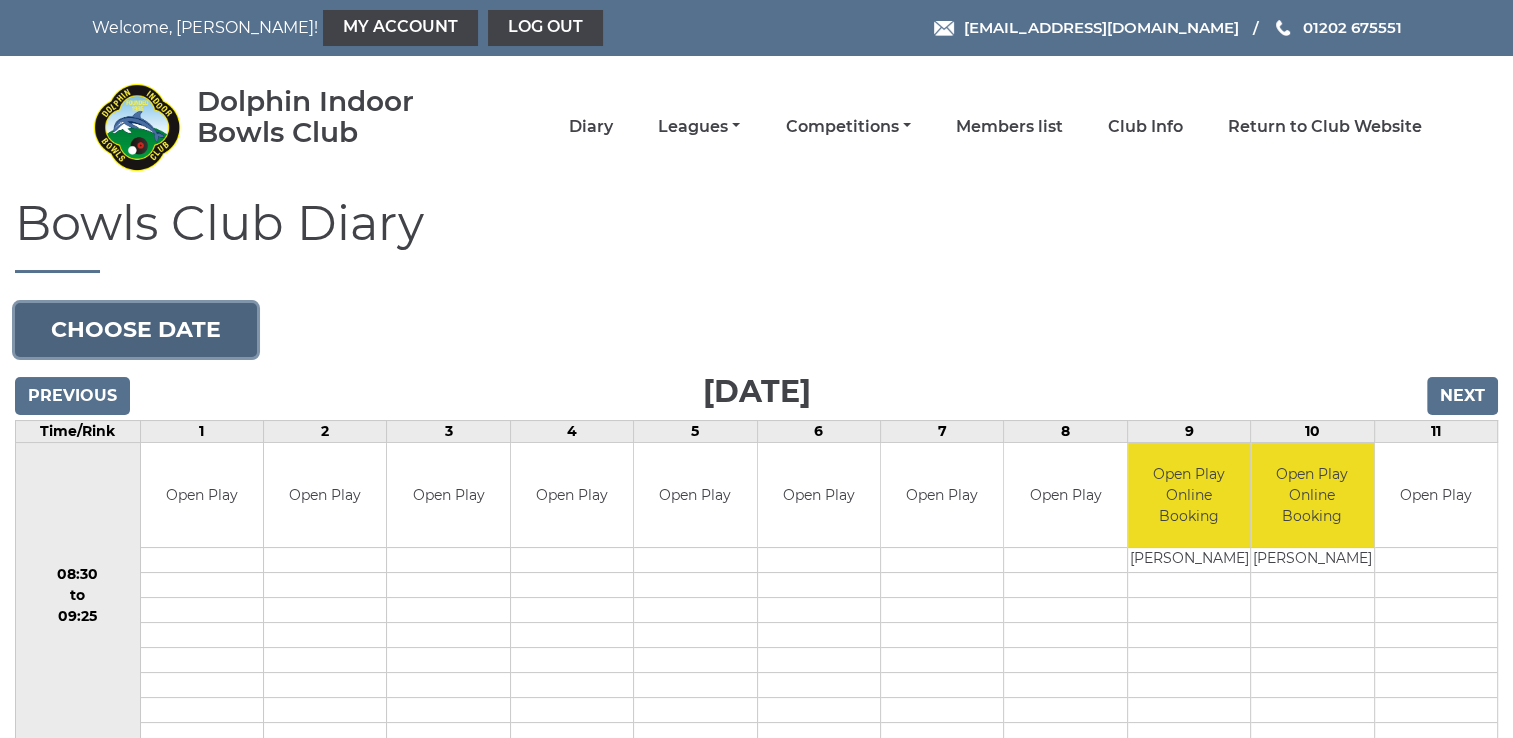 click on "Choose date" at bounding box center [136, 330] 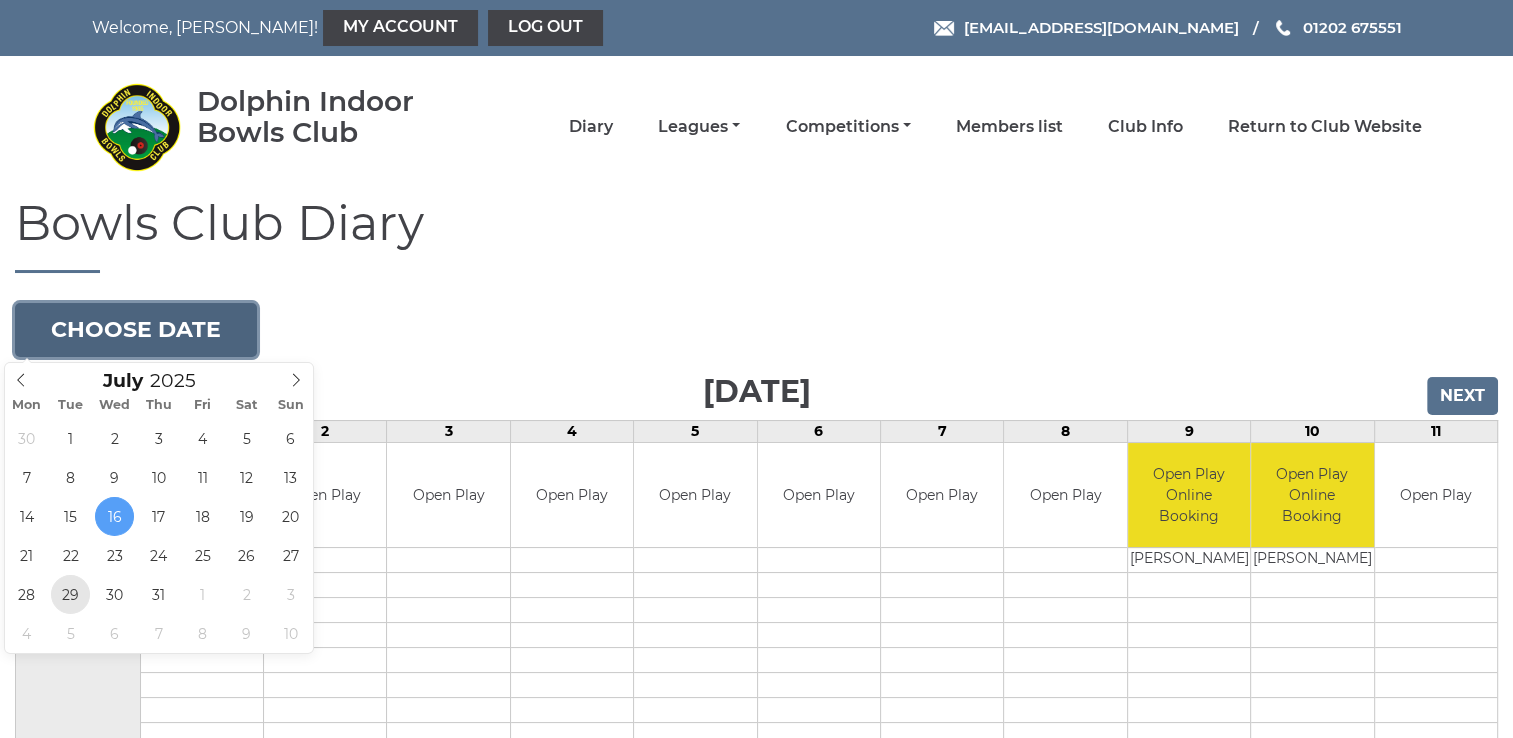type on "2025-07-29" 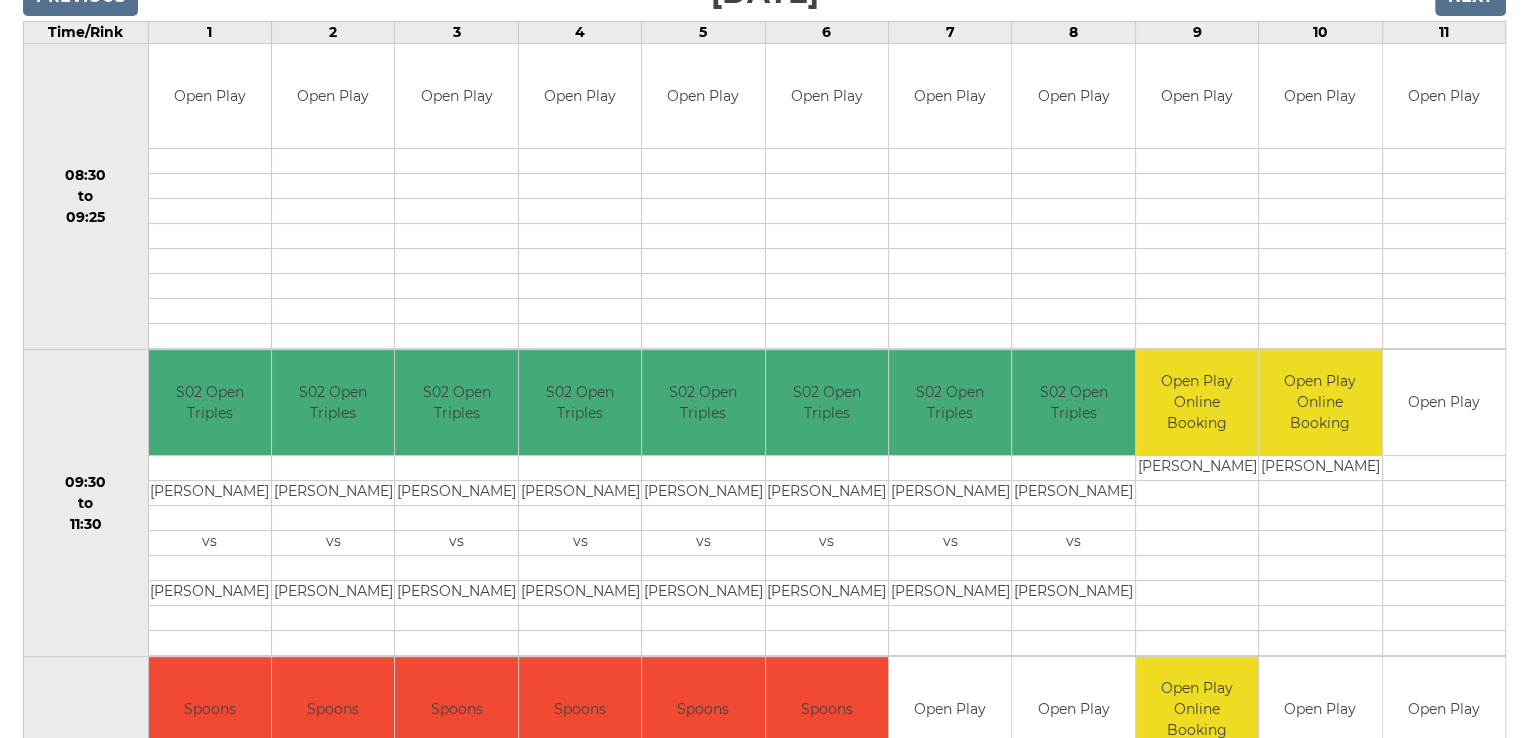 scroll, scrollTop: 400, scrollLeft: 0, axis: vertical 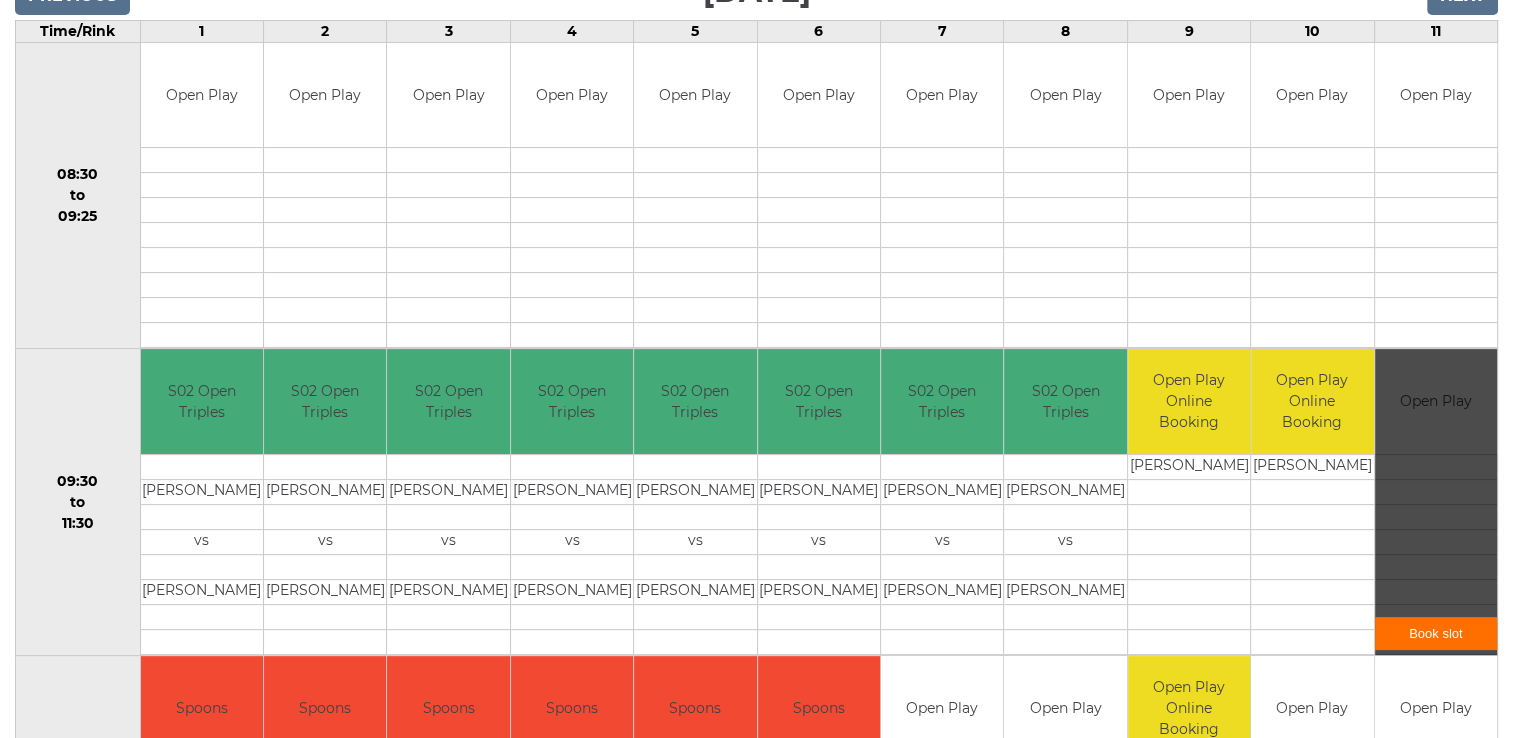 click on "Book slot" at bounding box center (1436, 633) 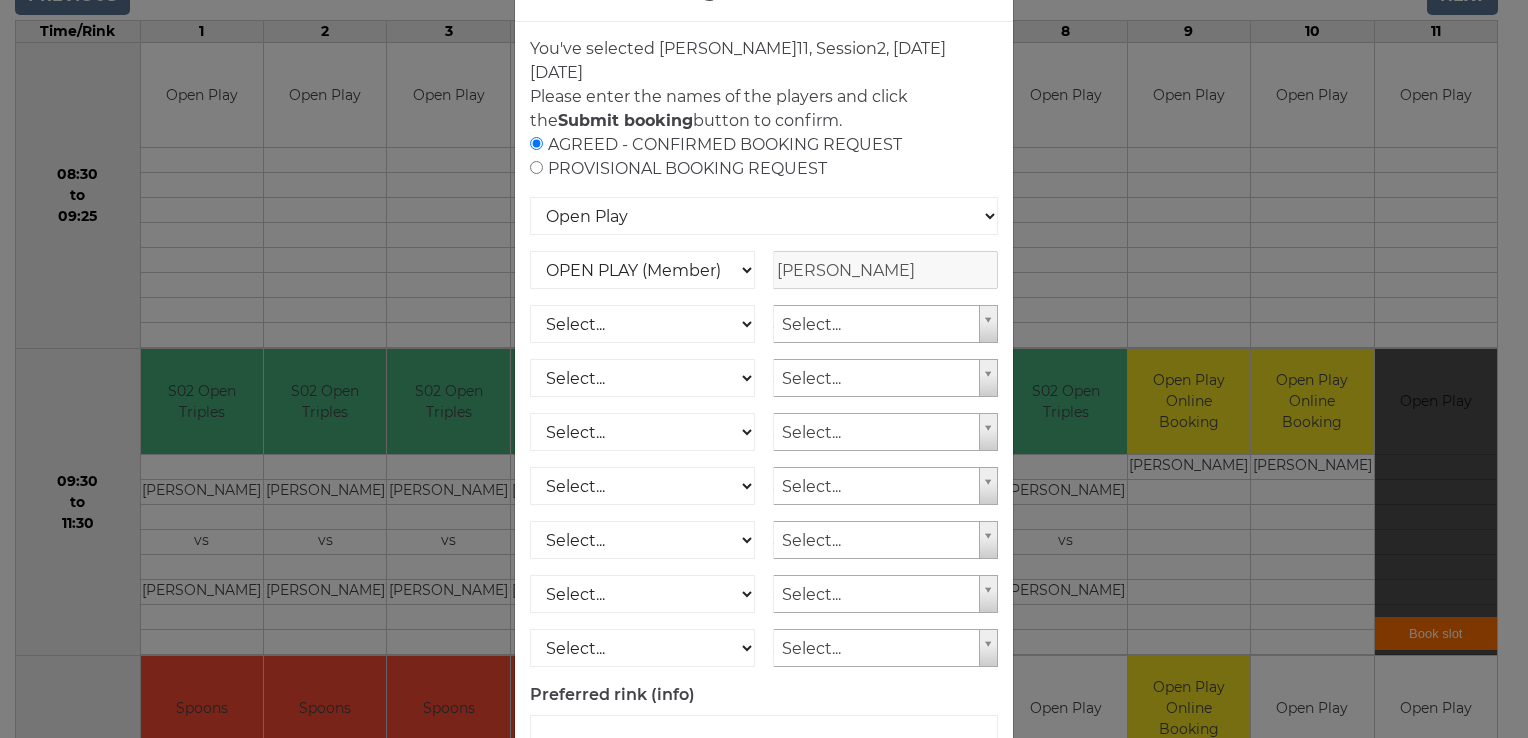 scroll, scrollTop: 188, scrollLeft: 0, axis: vertical 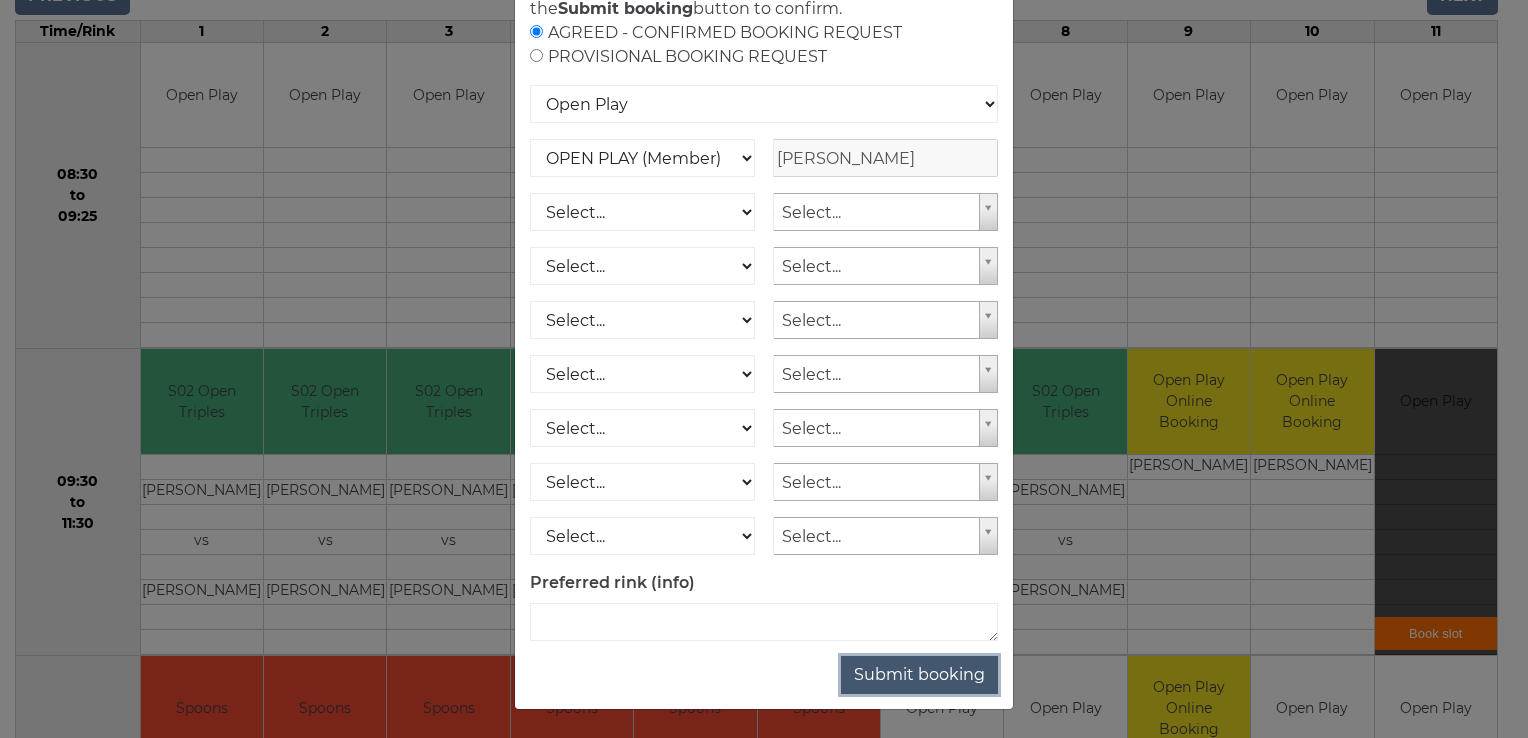 click on "Submit booking" at bounding box center [919, 675] 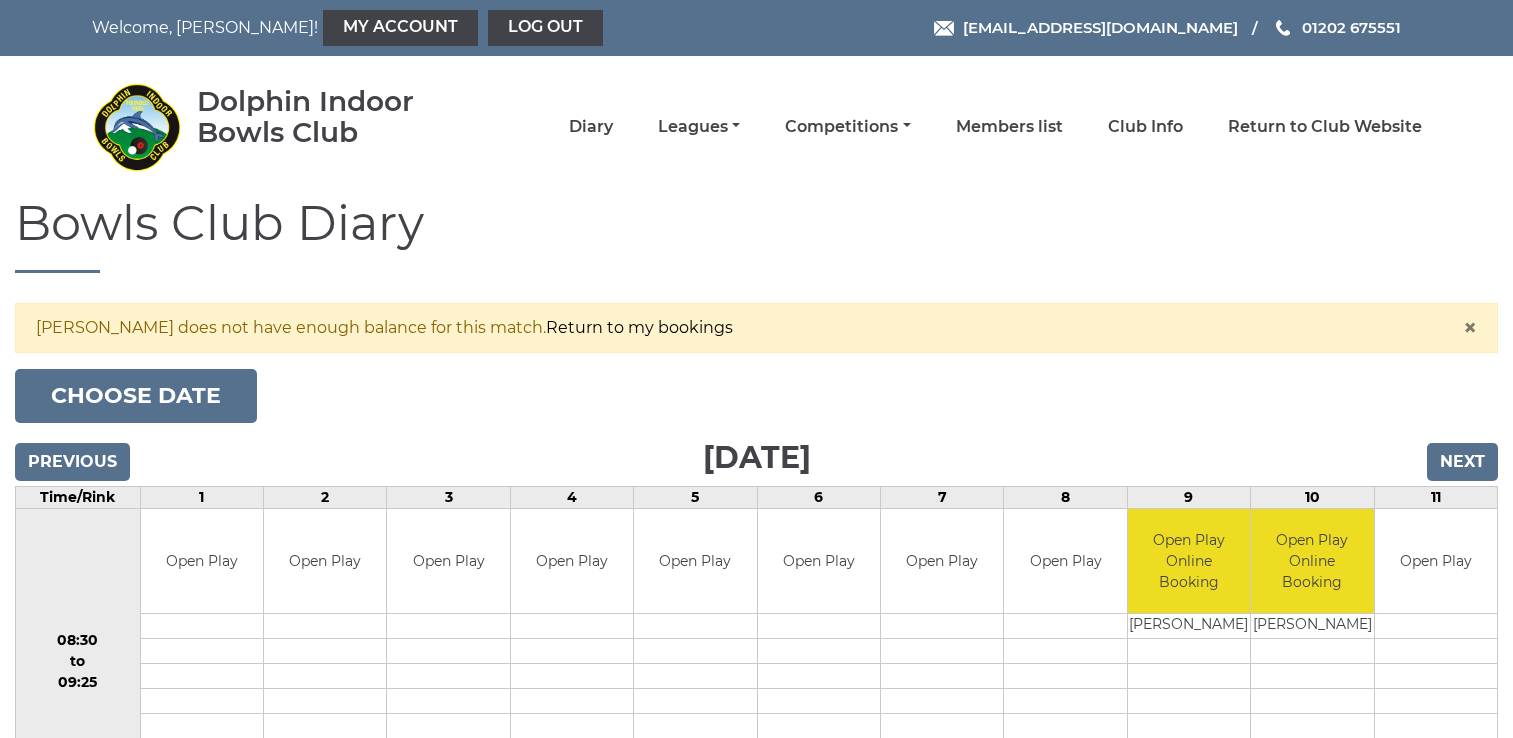 scroll, scrollTop: 0, scrollLeft: 0, axis: both 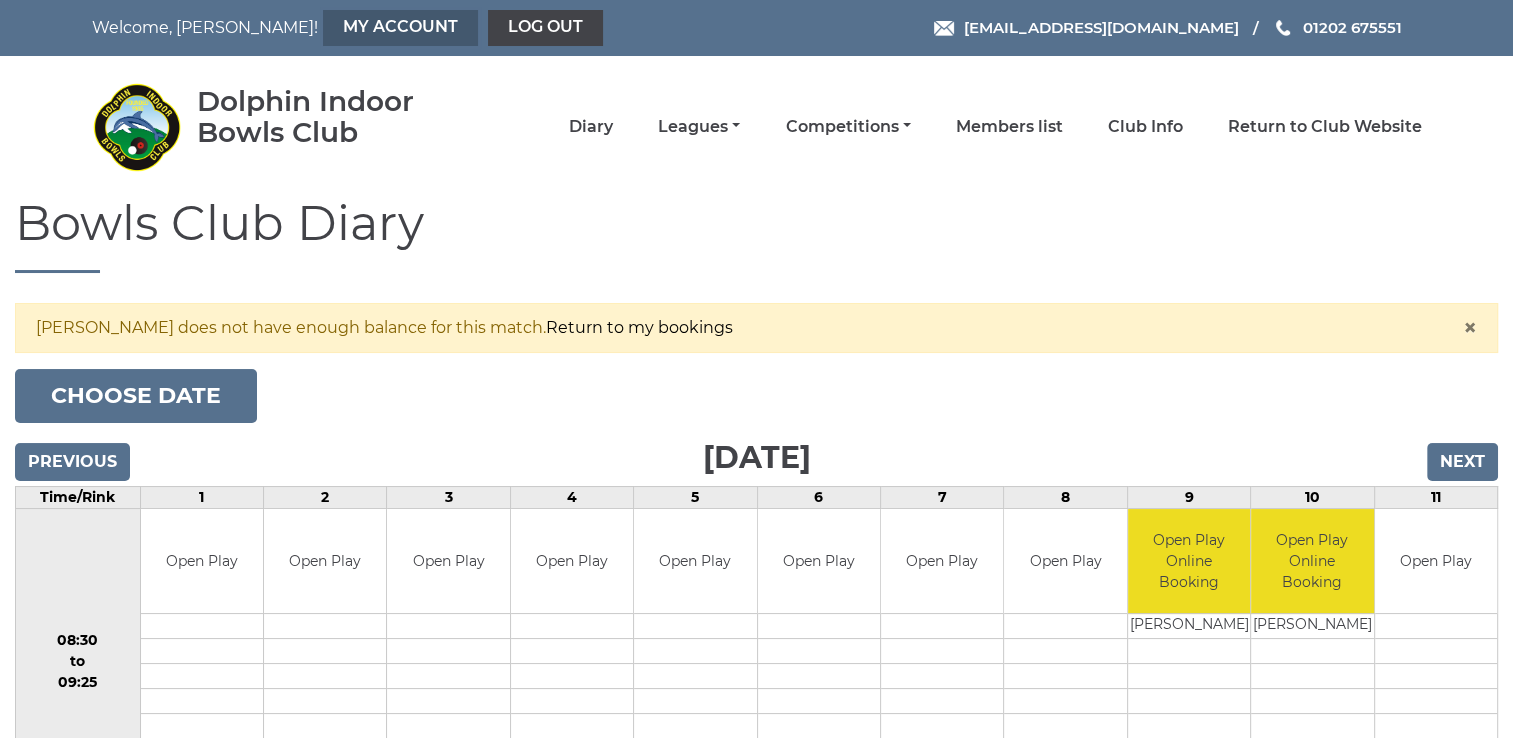 click on "My Account" at bounding box center (400, 28) 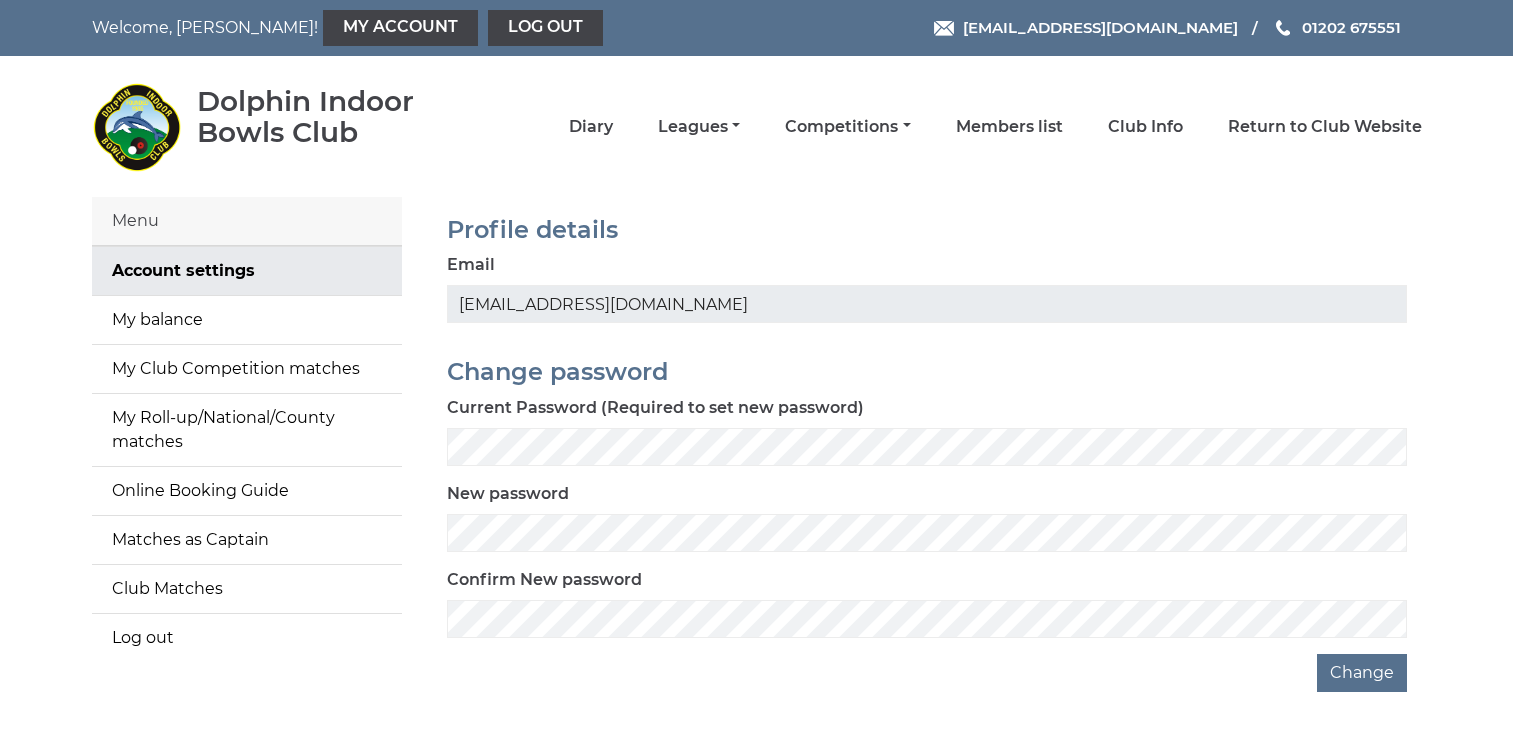 scroll, scrollTop: 0, scrollLeft: 0, axis: both 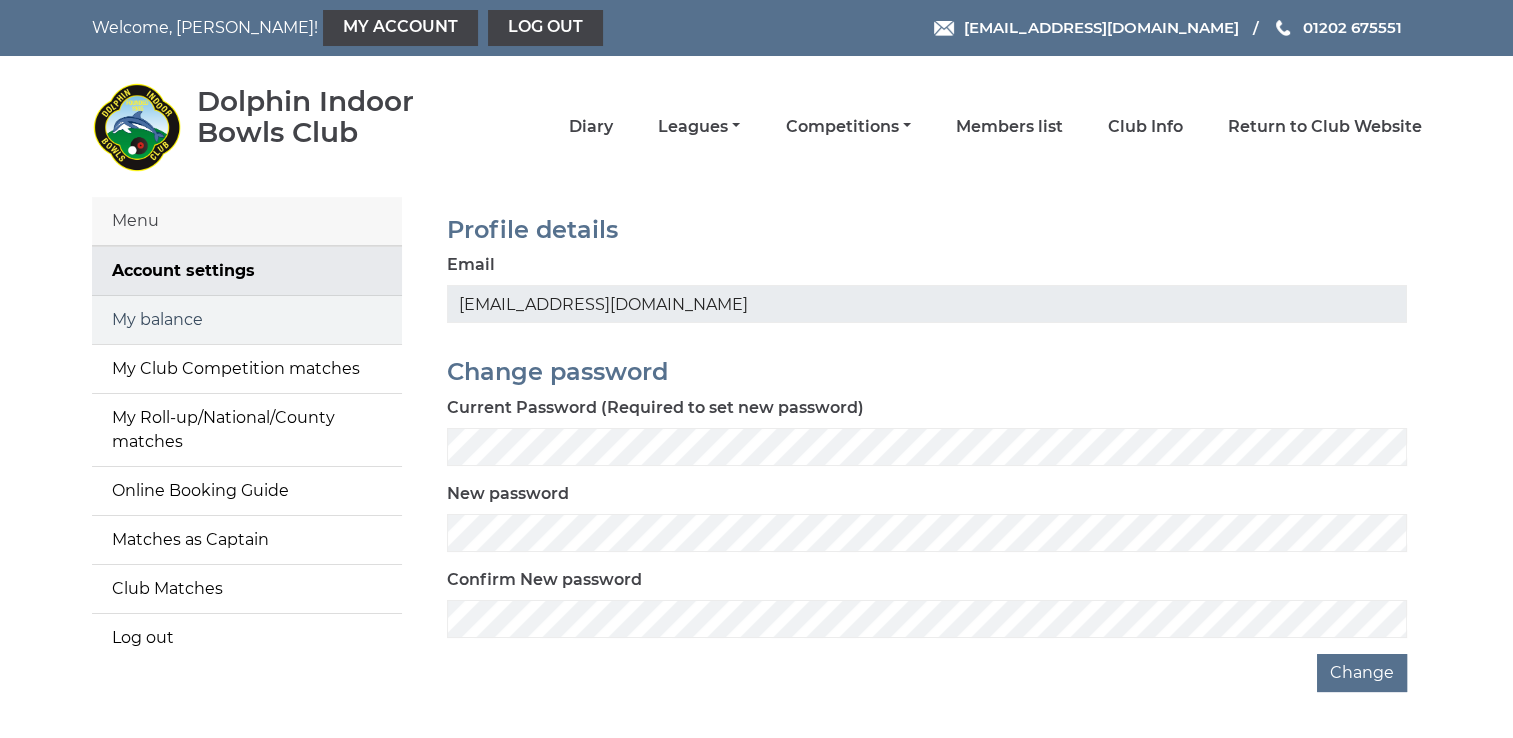 click on "My balance" at bounding box center (247, 320) 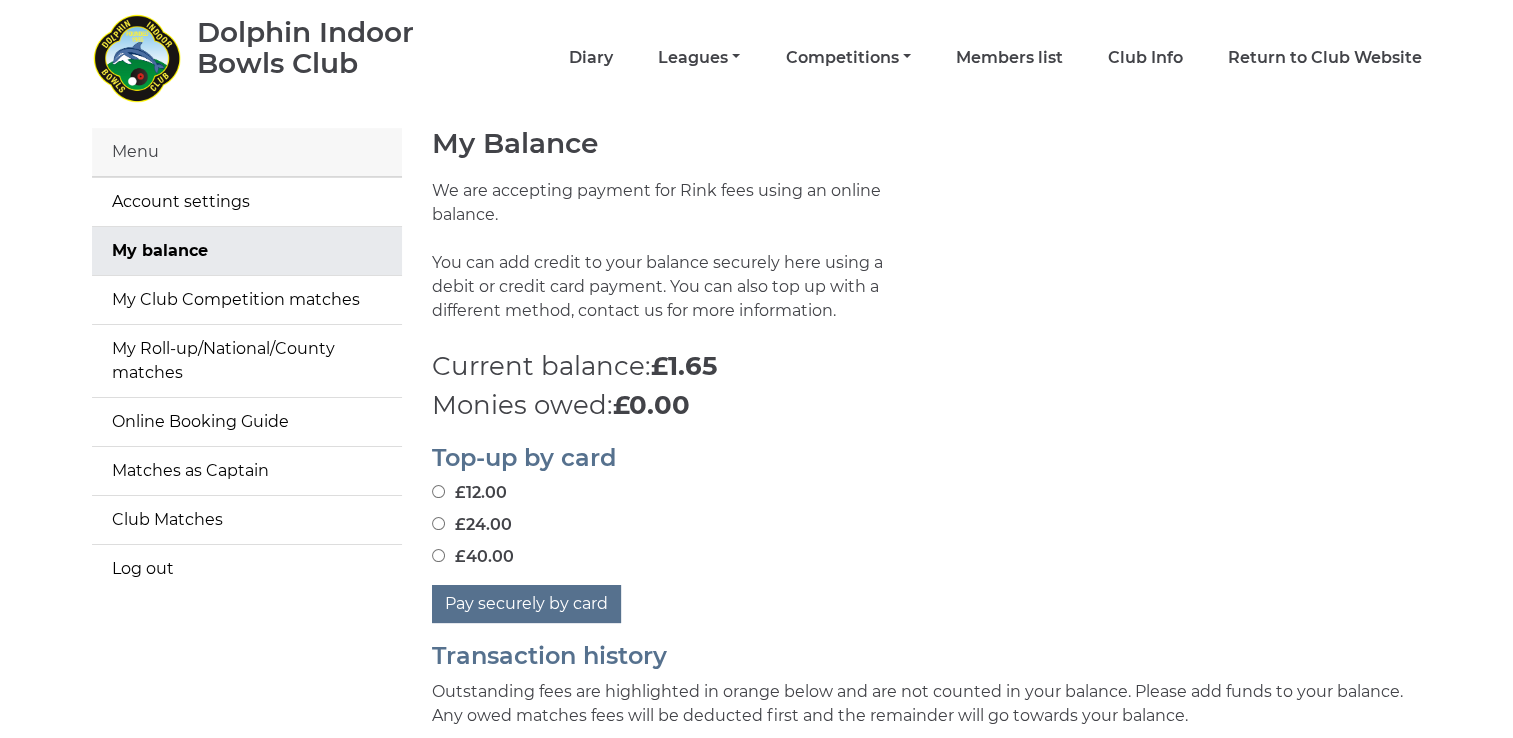 scroll, scrollTop: 100, scrollLeft: 0, axis: vertical 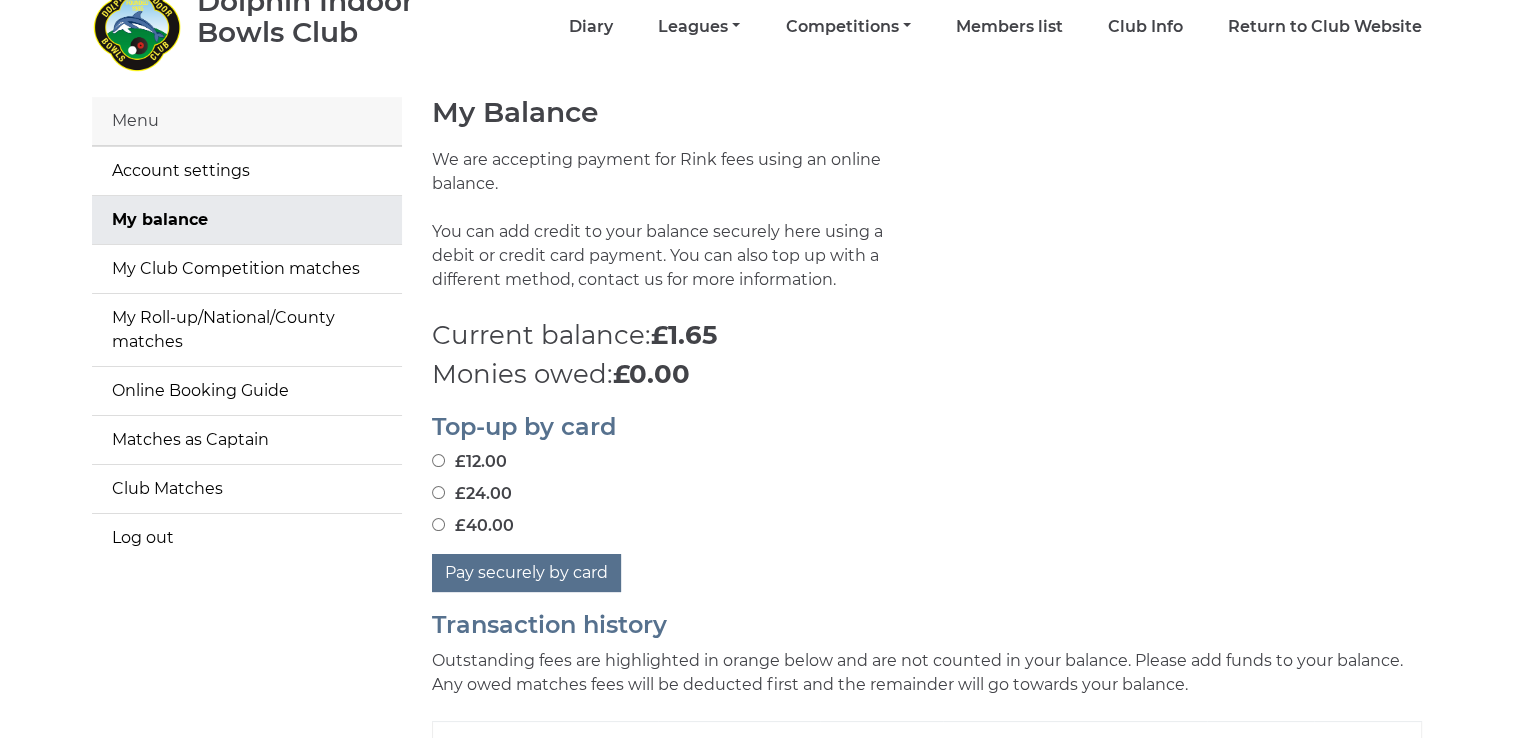 click on "£24.00" at bounding box center (438, 492) 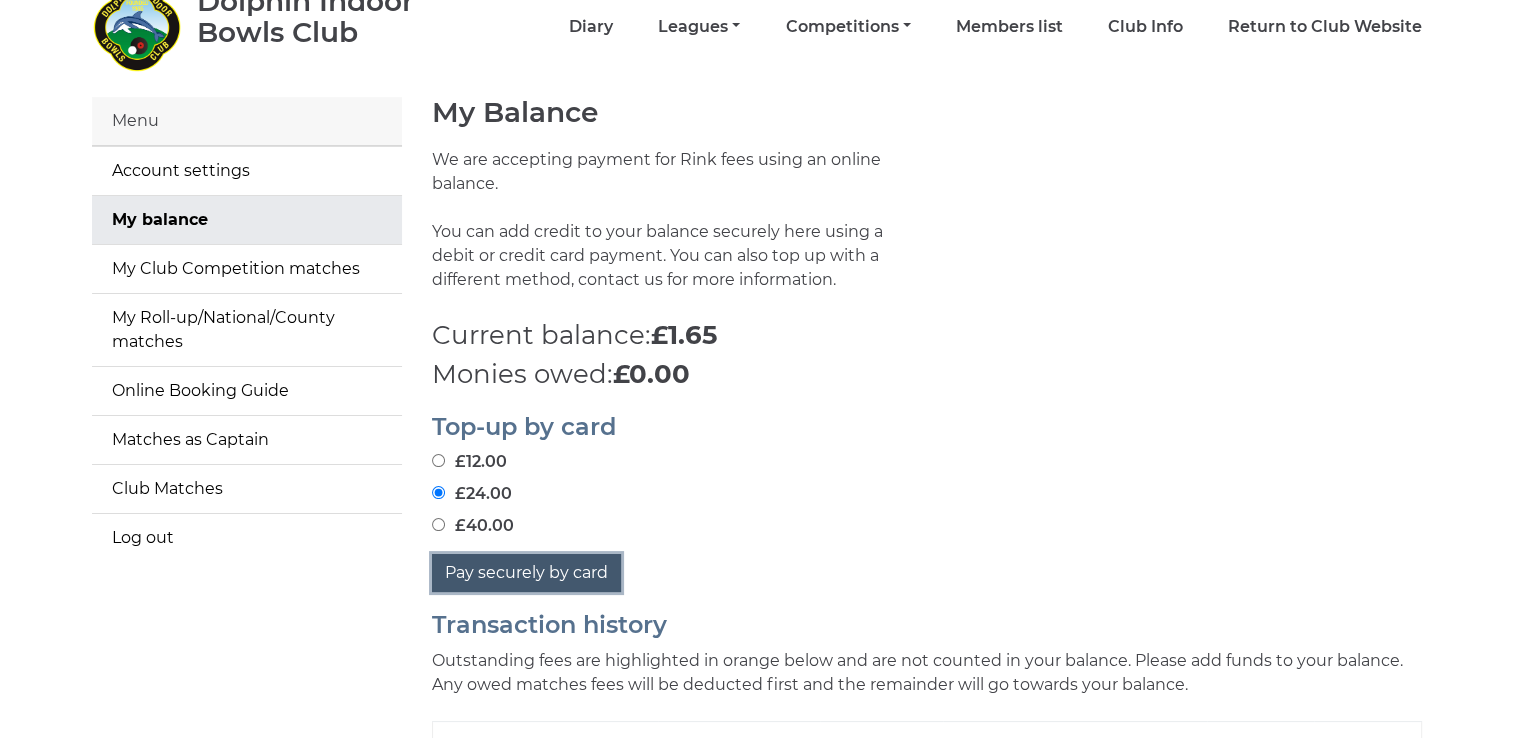 click on "Pay securely by card" at bounding box center [526, 573] 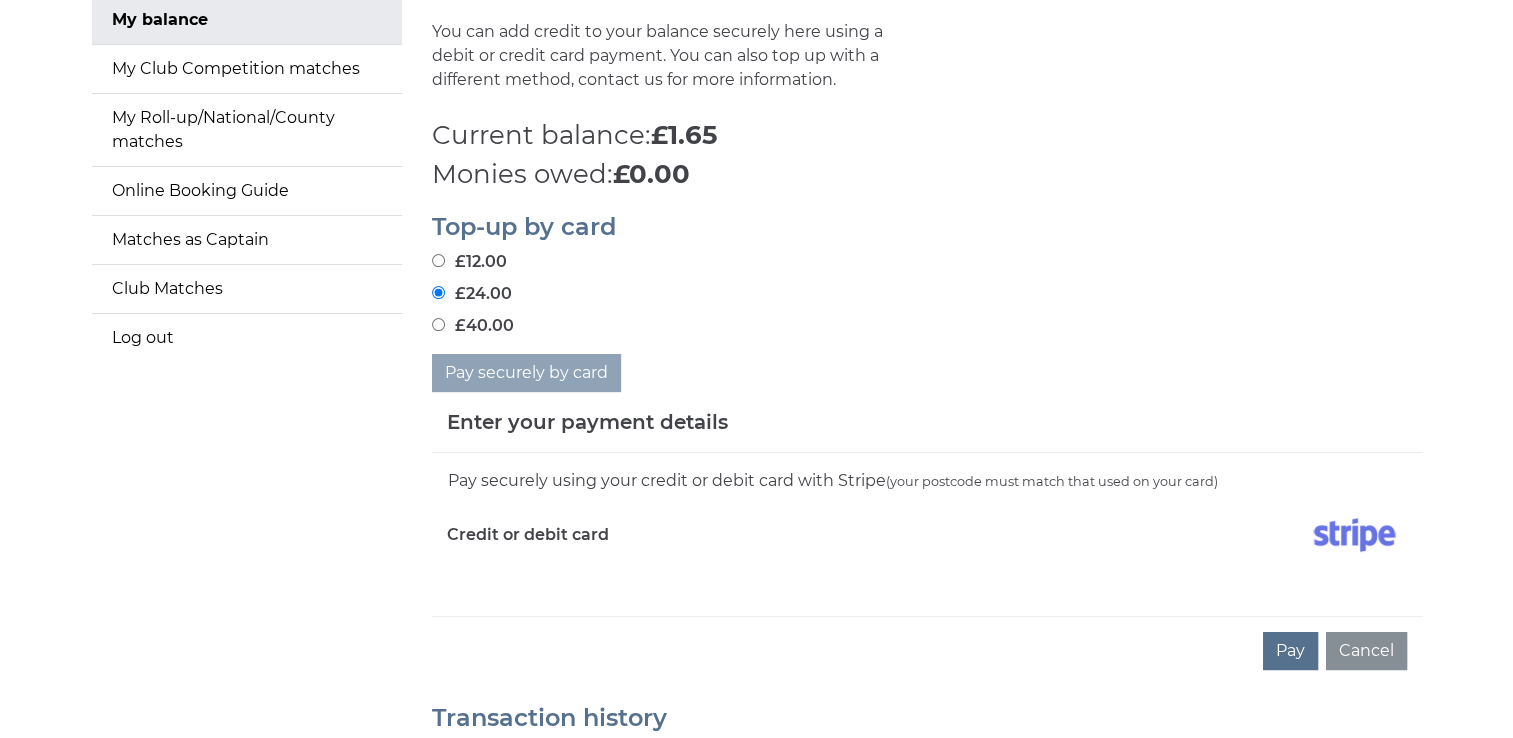 scroll, scrollTop: 500, scrollLeft: 0, axis: vertical 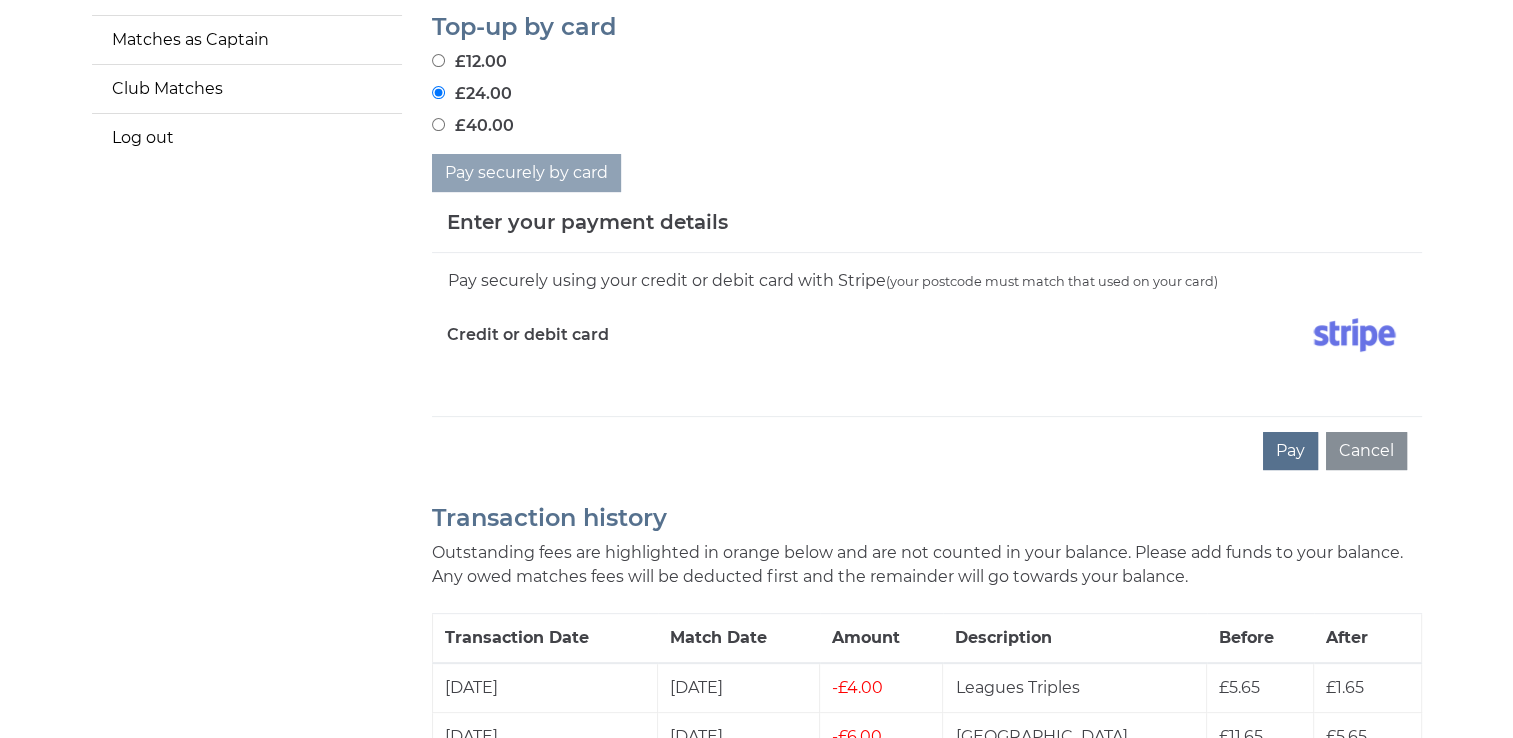 click on "Pay securely using your credit or debit card with Stripe  (your postcode must match that used on your card)
Credit or debit card" at bounding box center (927, 334) 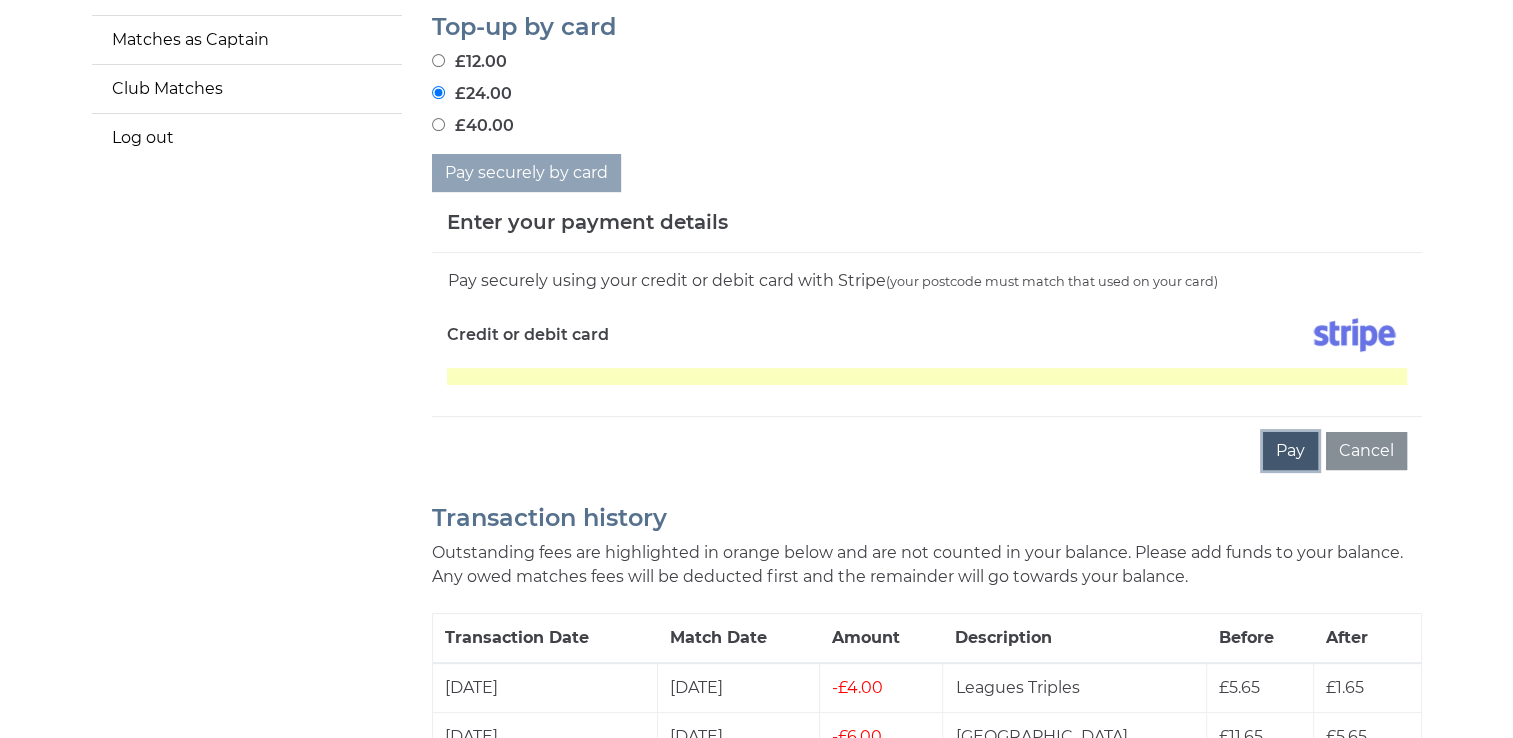 click on "Pay" at bounding box center (1290, 451) 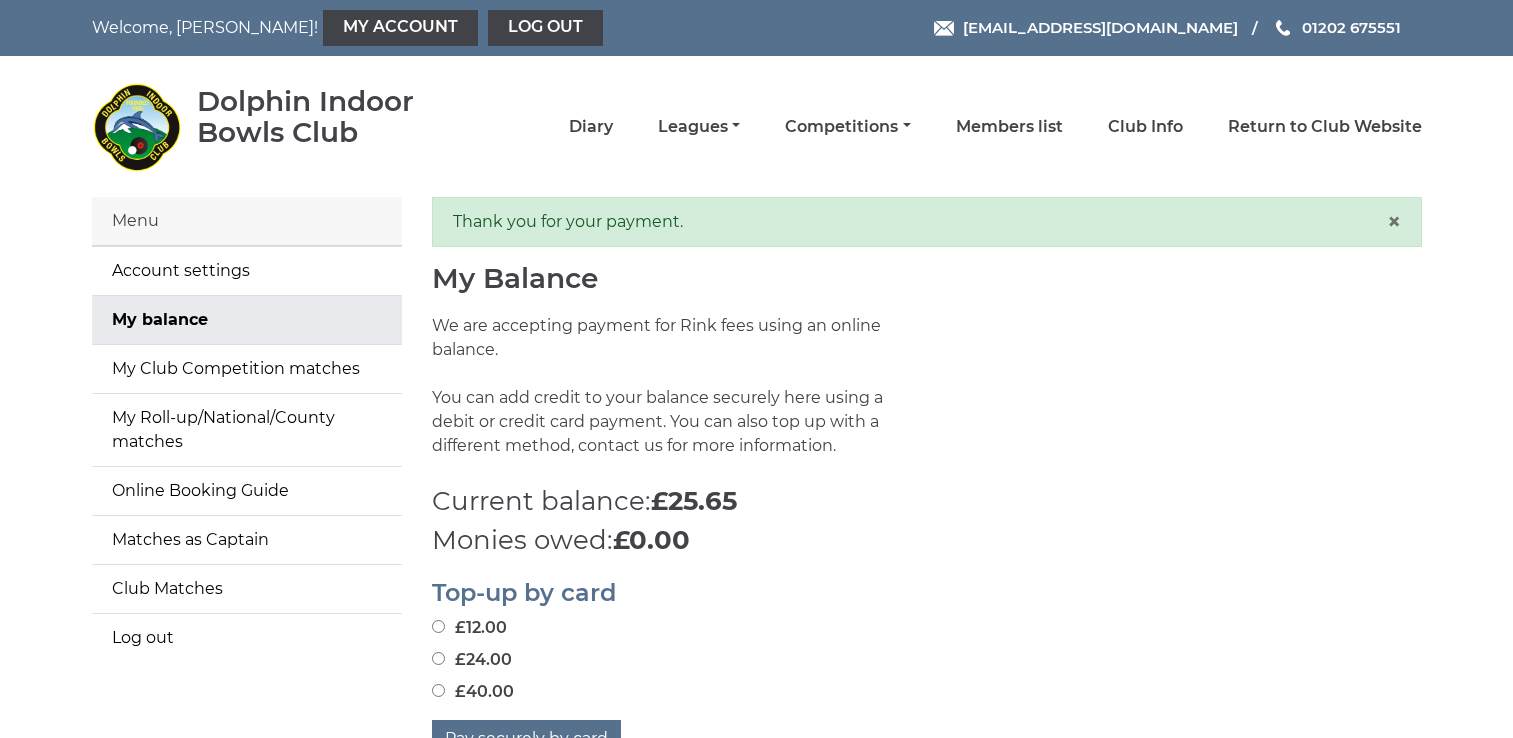 scroll, scrollTop: 0, scrollLeft: 0, axis: both 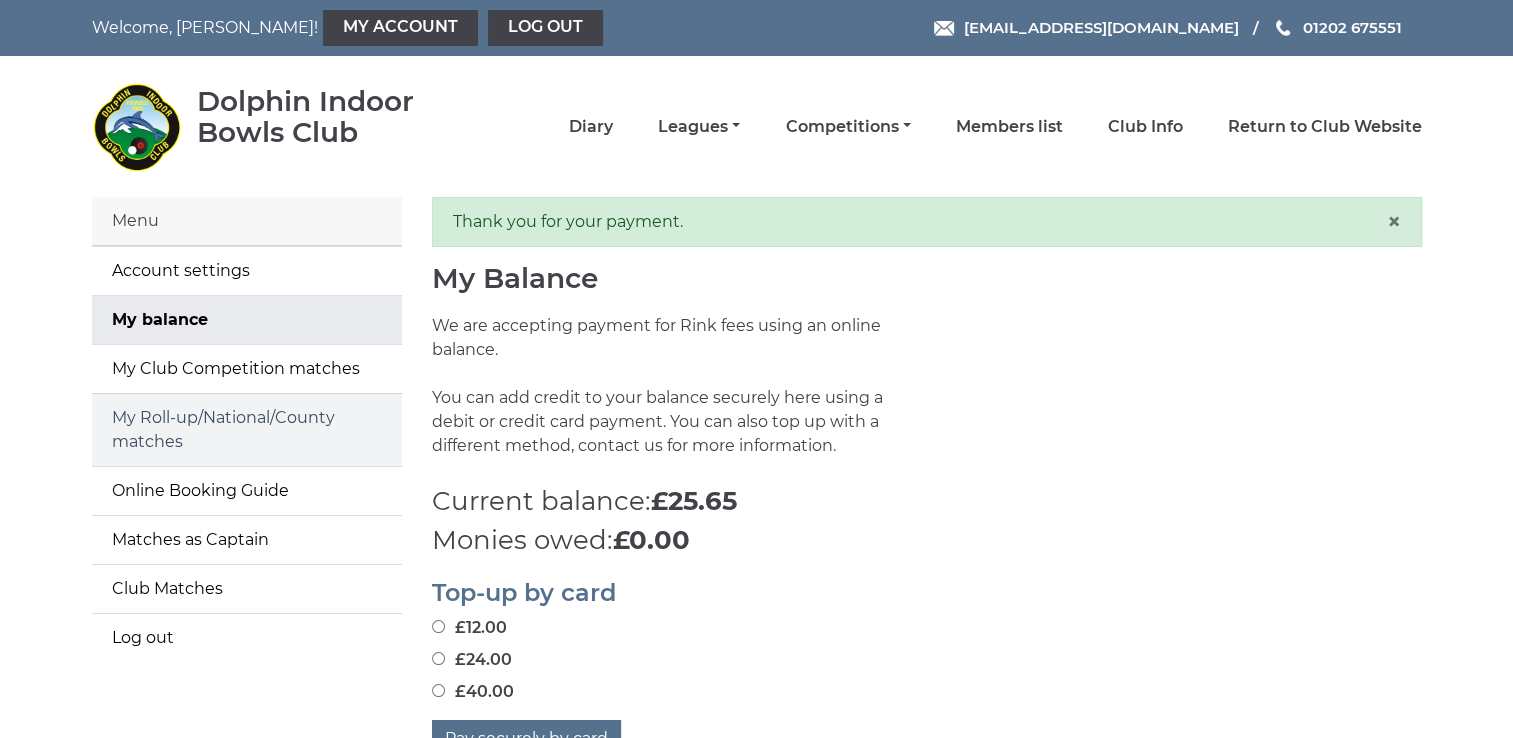 click on "My Roll-up/National/County matches" at bounding box center [247, 430] 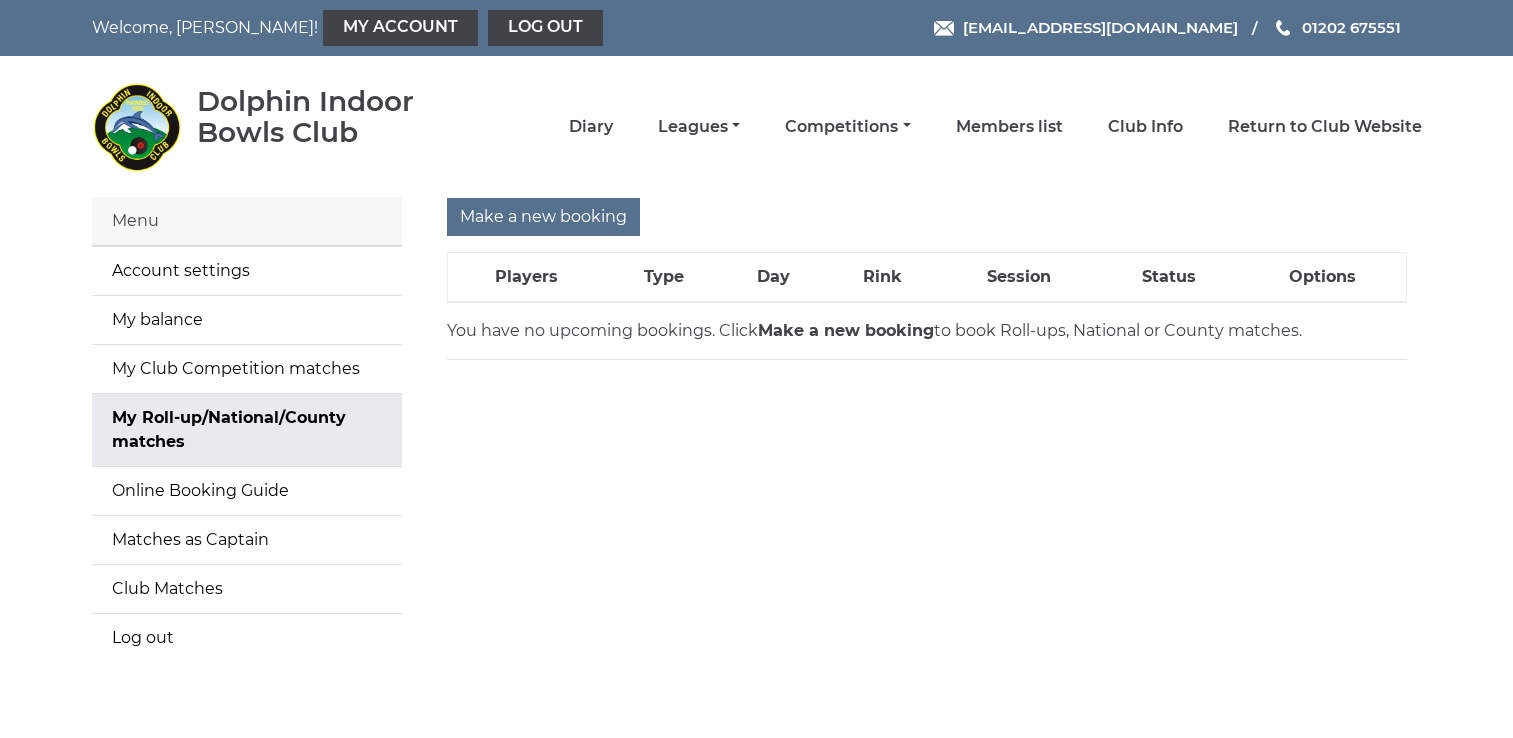 scroll, scrollTop: 0, scrollLeft: 0, axis: both 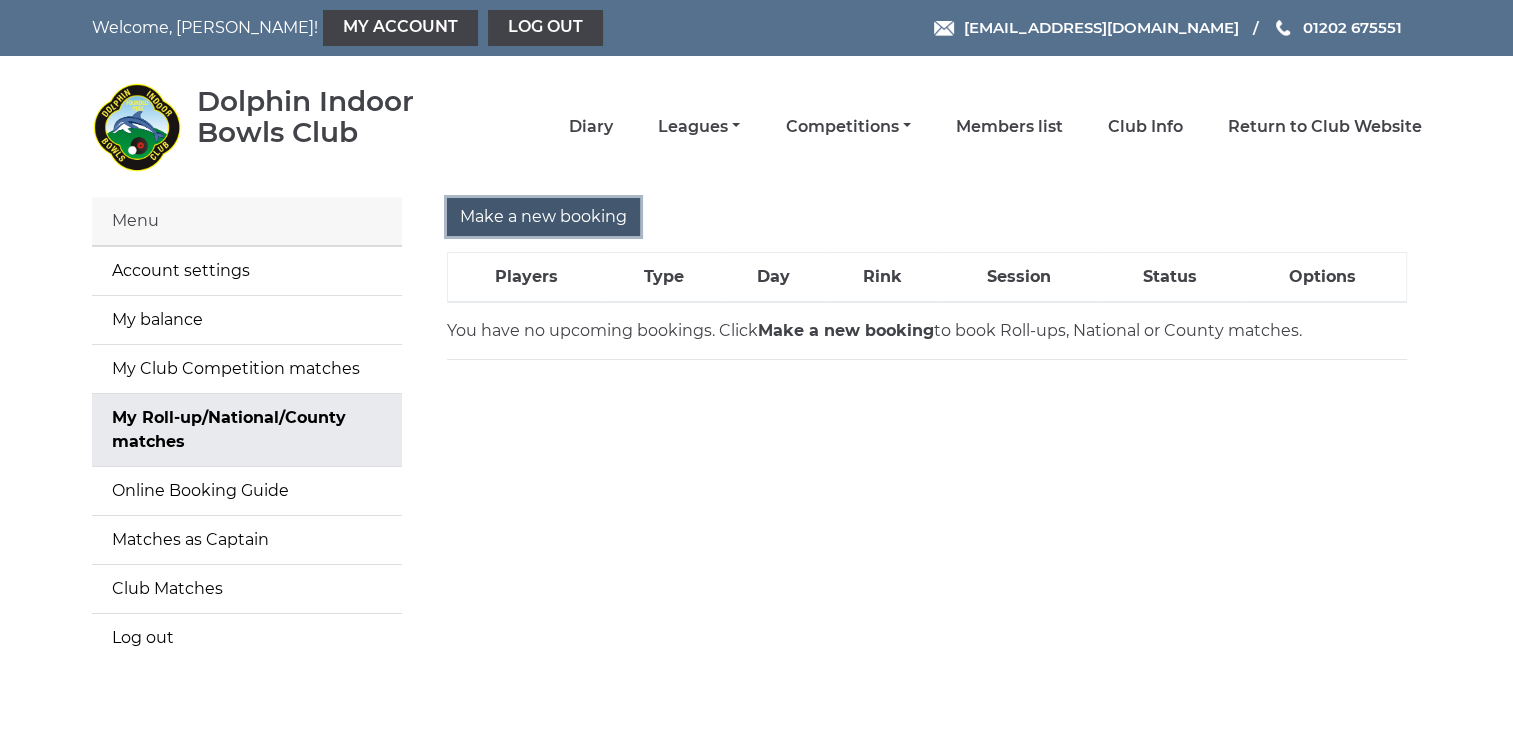 click on "Make a new booking" at bounding box center (543, 217) 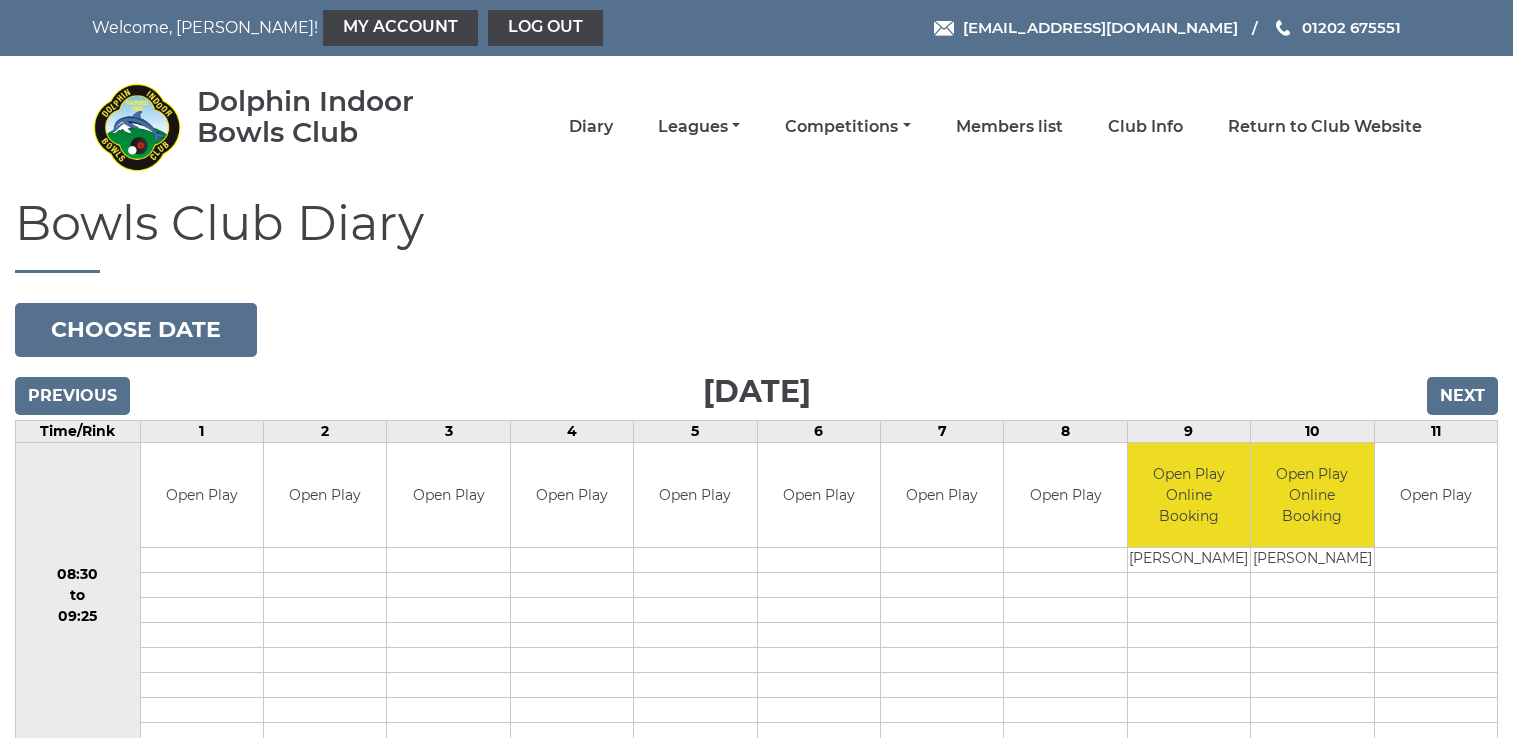 scroll, scrollTop: 0, scrollLeft: 0, axis: both 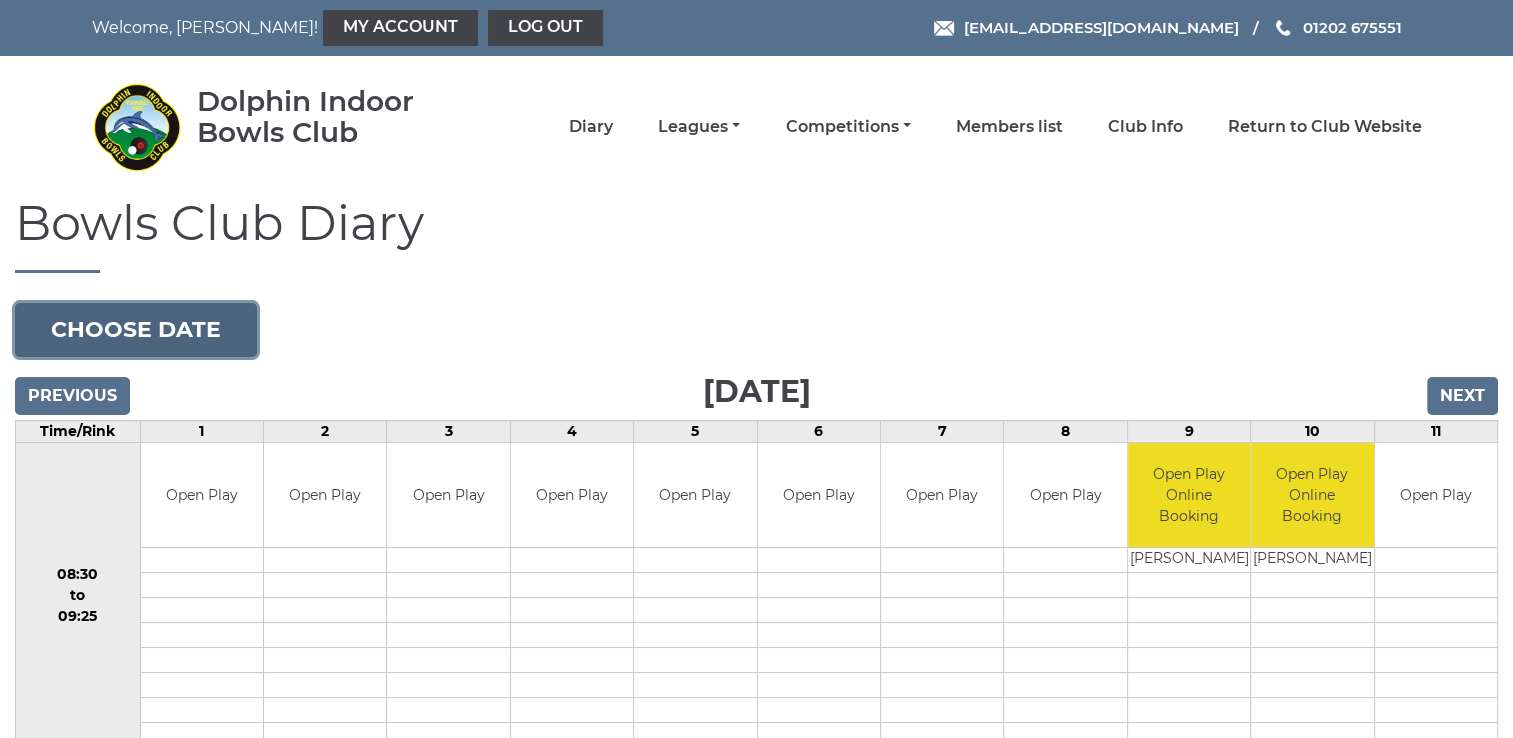 click on "Choose date" at bounding box center (136, 330) 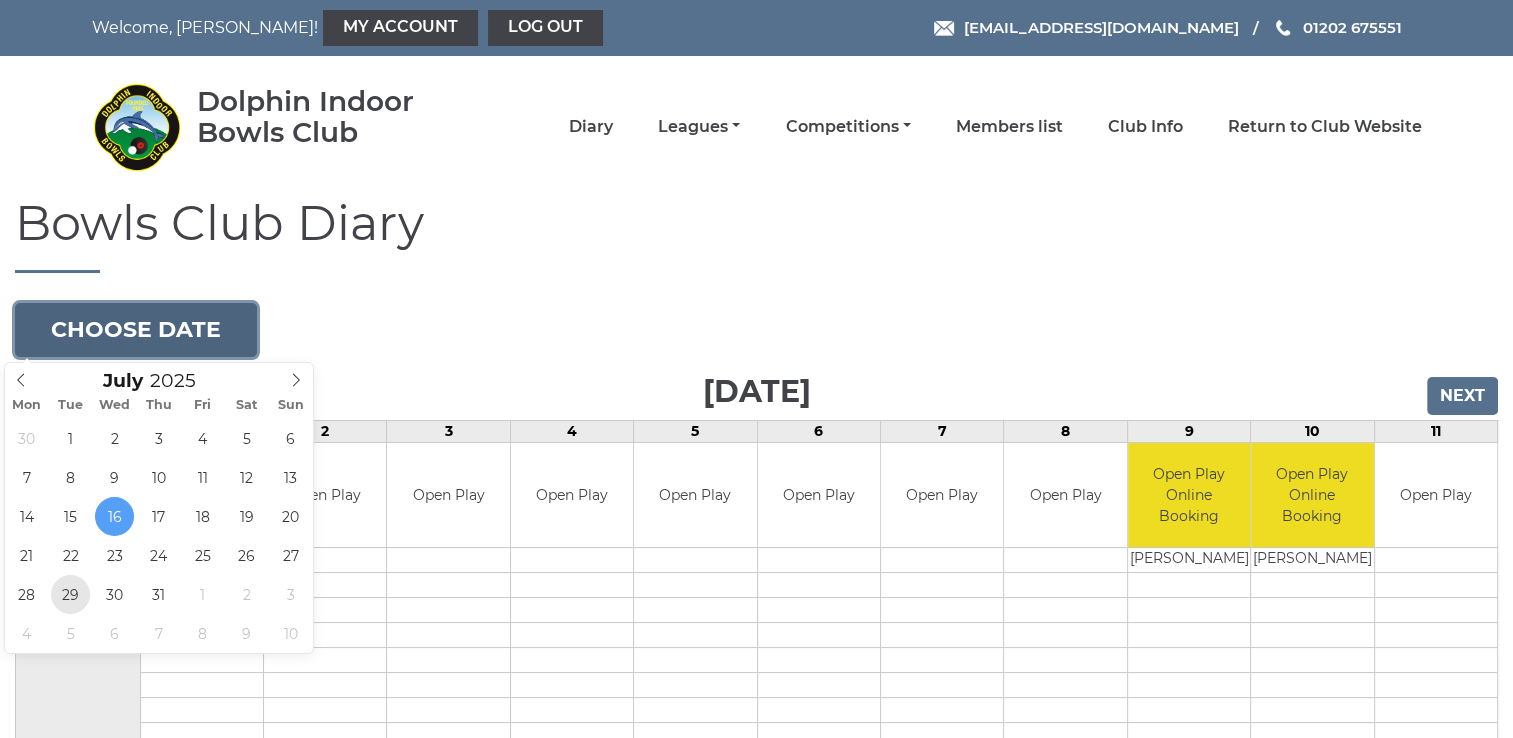 type on "2025-07-29" 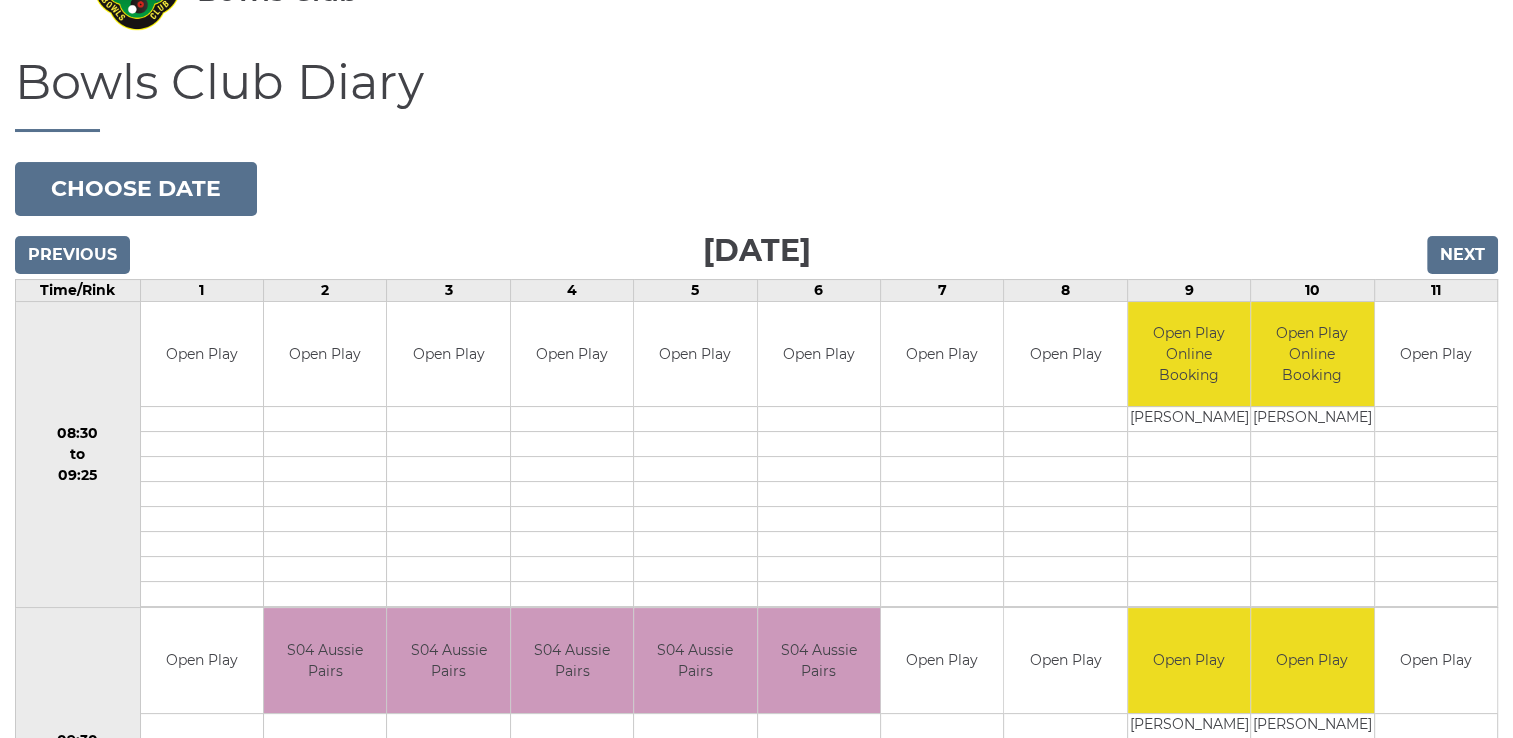scroll, scrollTop: 300, scrollLeft: 0, axis: vertical 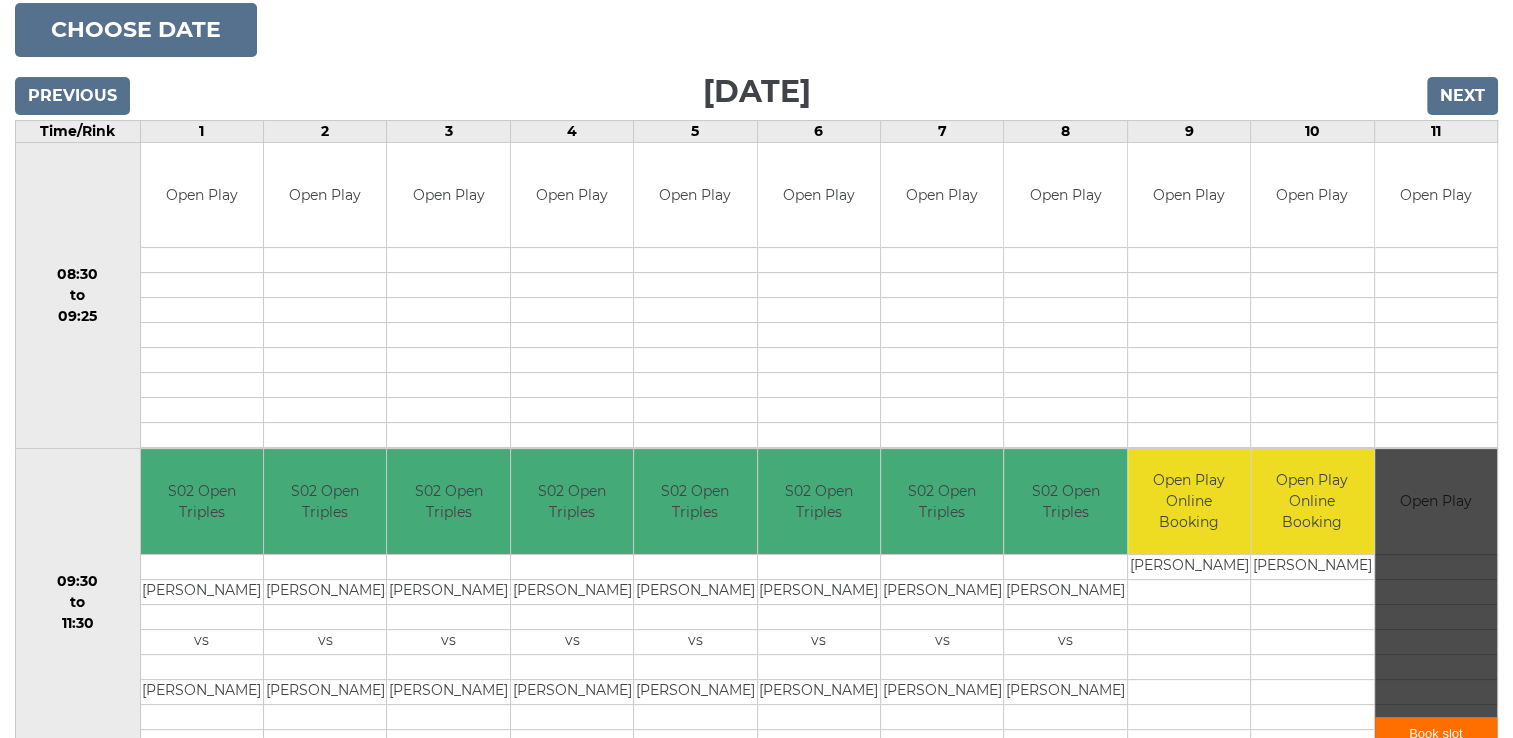 click on "Book slot" at bounding box center [1436, 733] 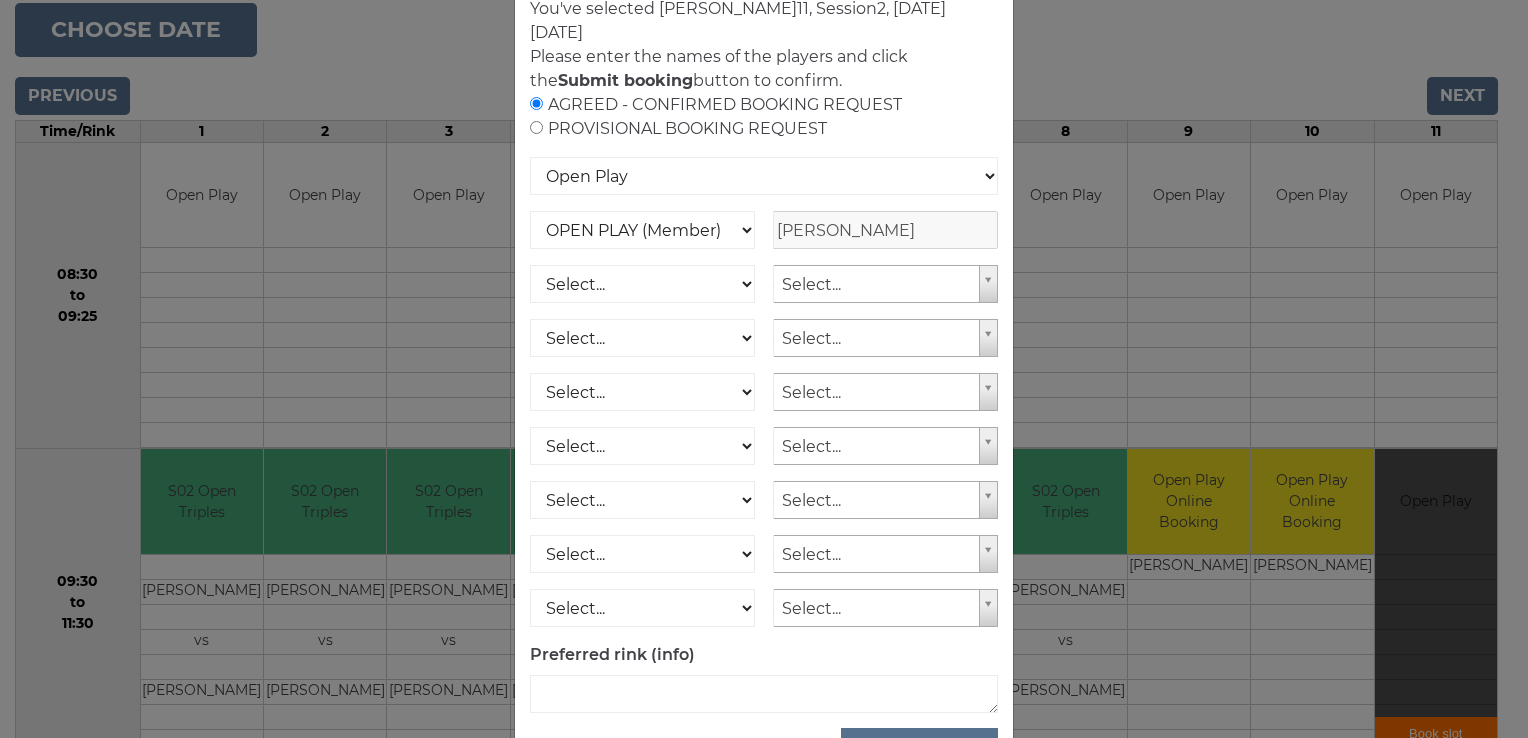 scroll, scrollTop: 188, scrollLeft: 0, axis: vertical 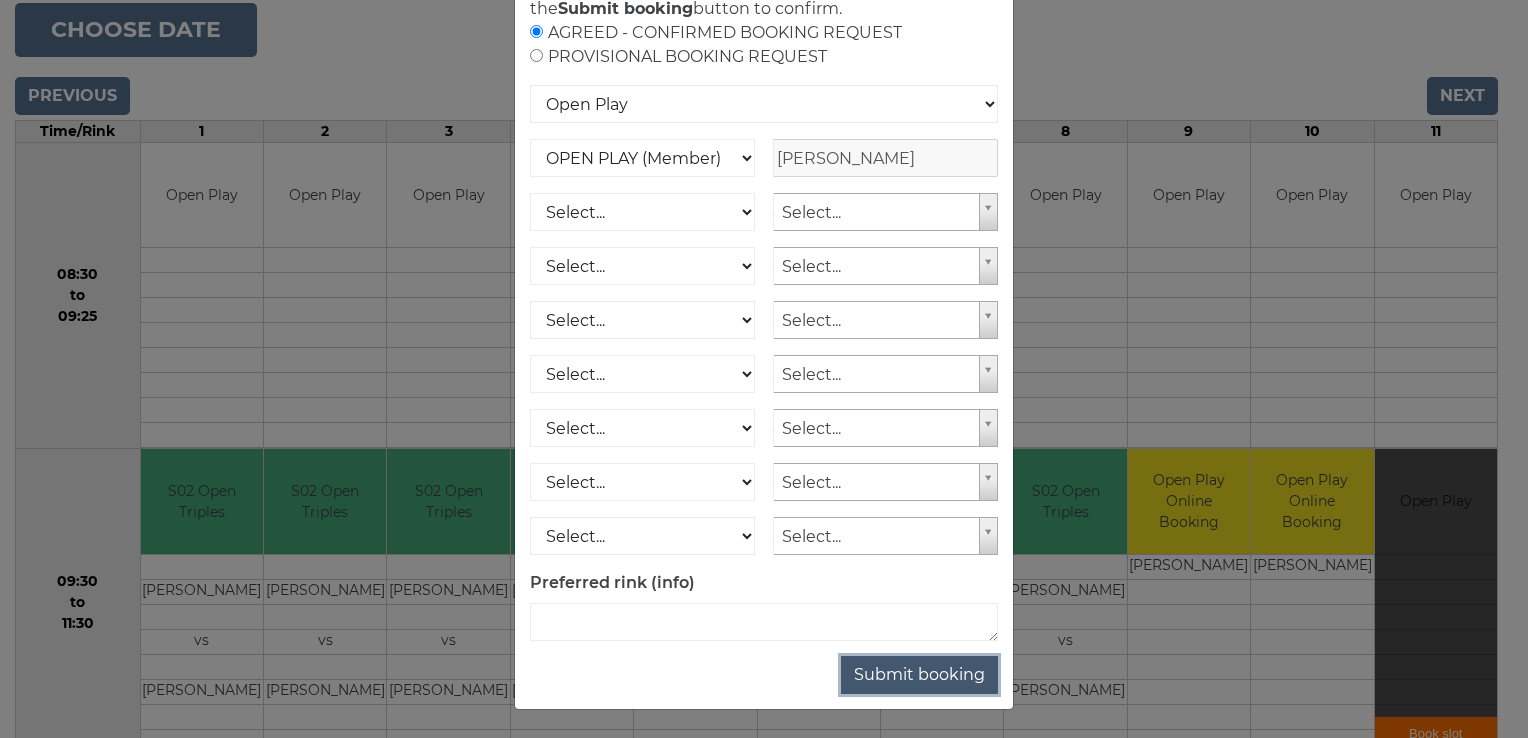 click on "Submit booking" at bounding box center (919, 675) 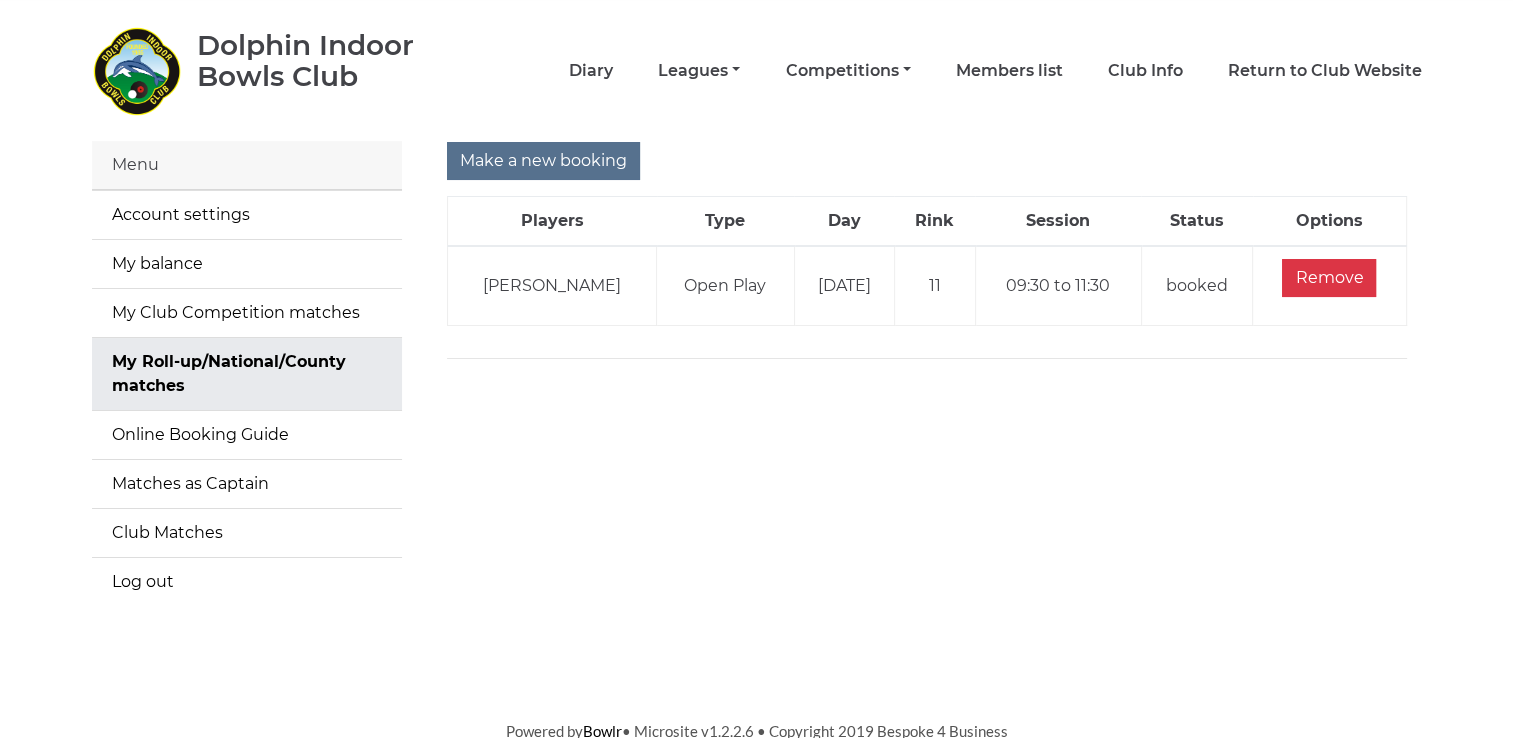scroll, scrollTop: 0, scrollLeft: 0, axis: both 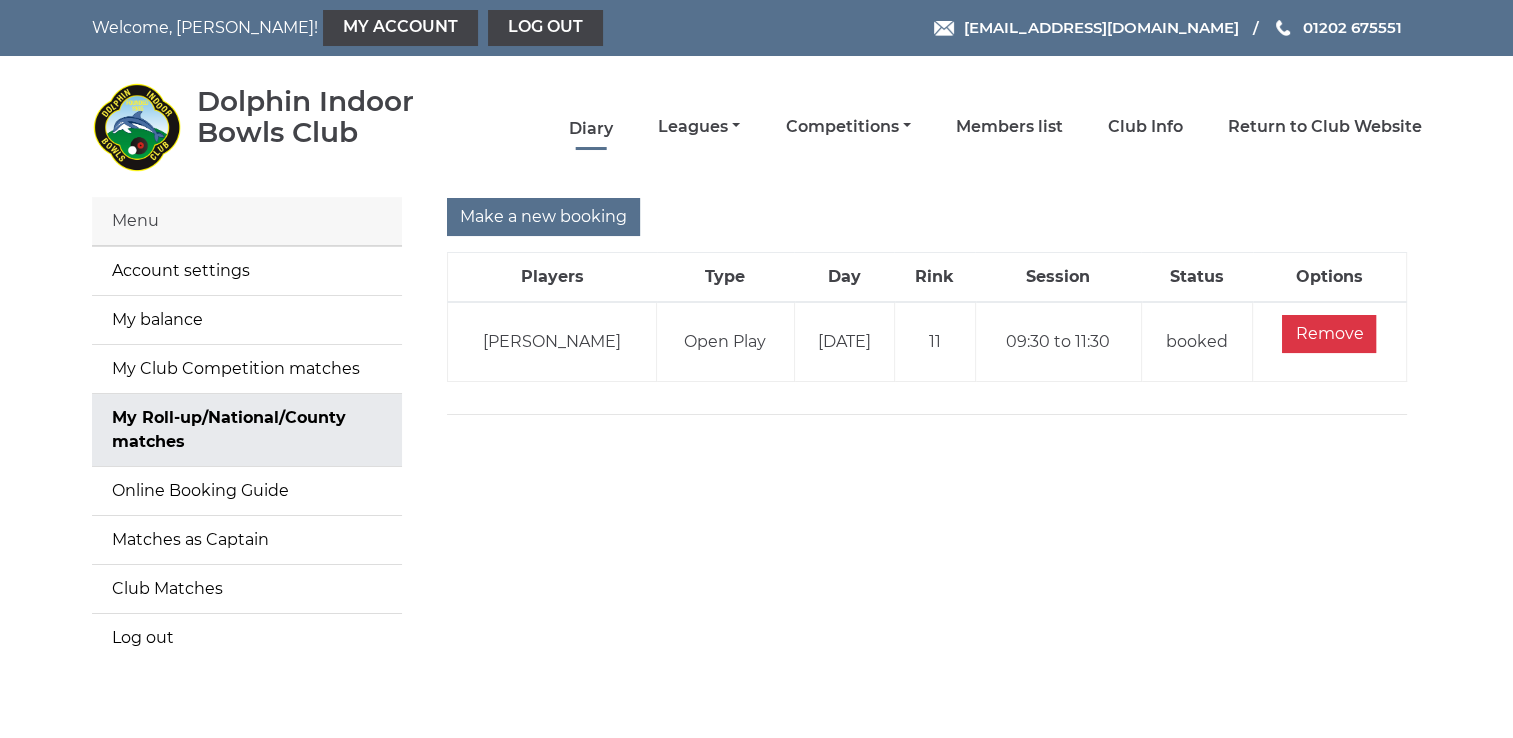 click on "Diary" at bounding box center (591, 129) 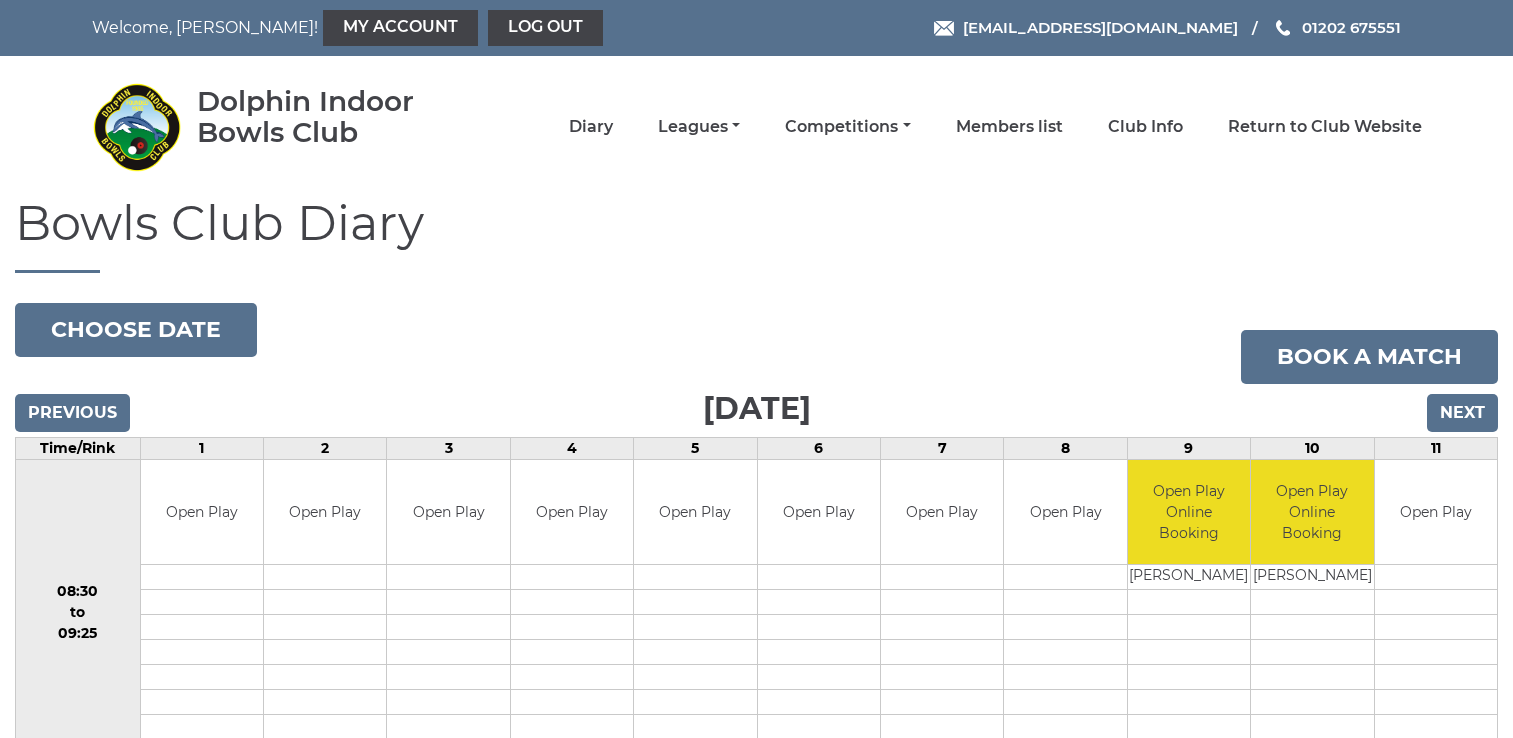 scroll, scrollTop: 0, scrollLeft: 0, axis: both 